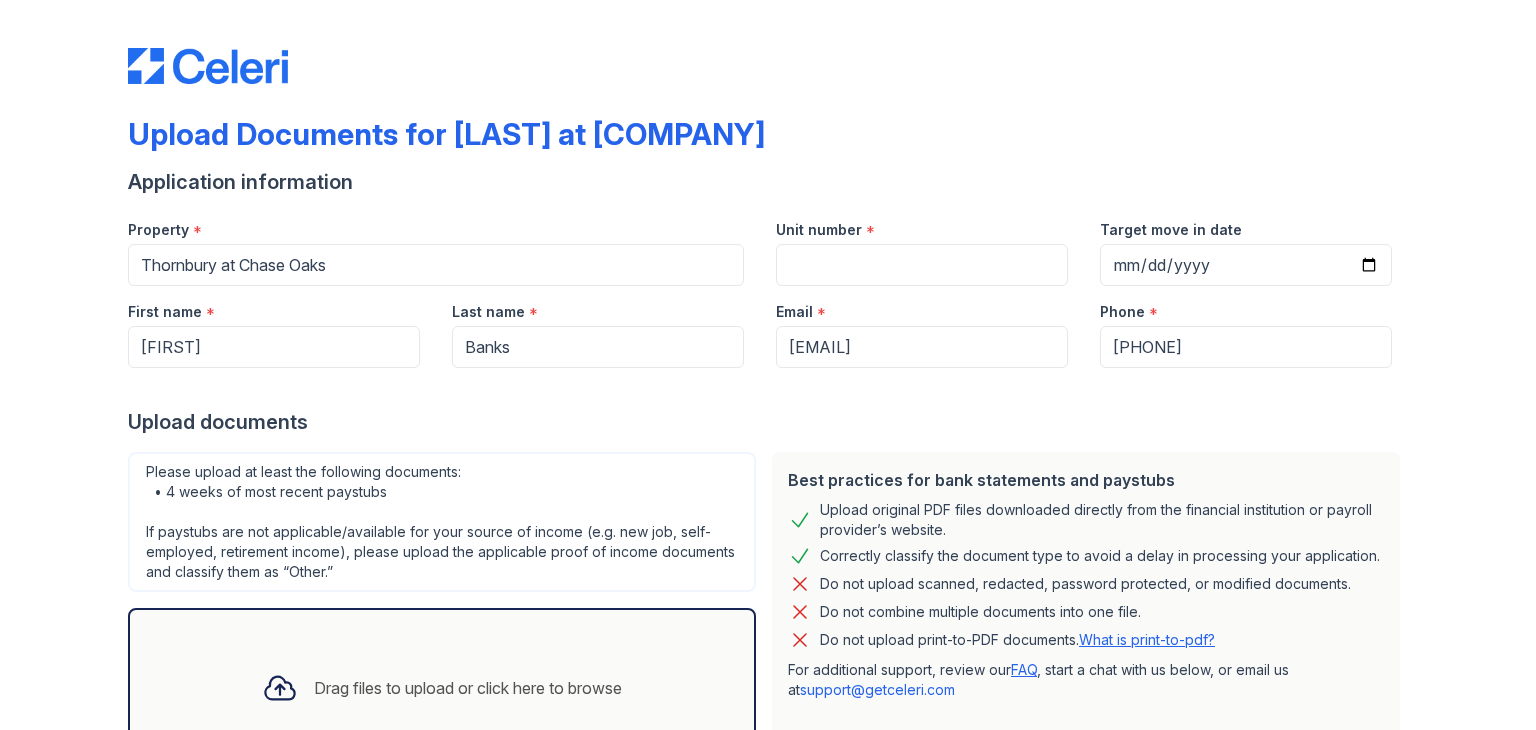 scroll, scrollTop: 0, scrollLeft: 0, axis: both 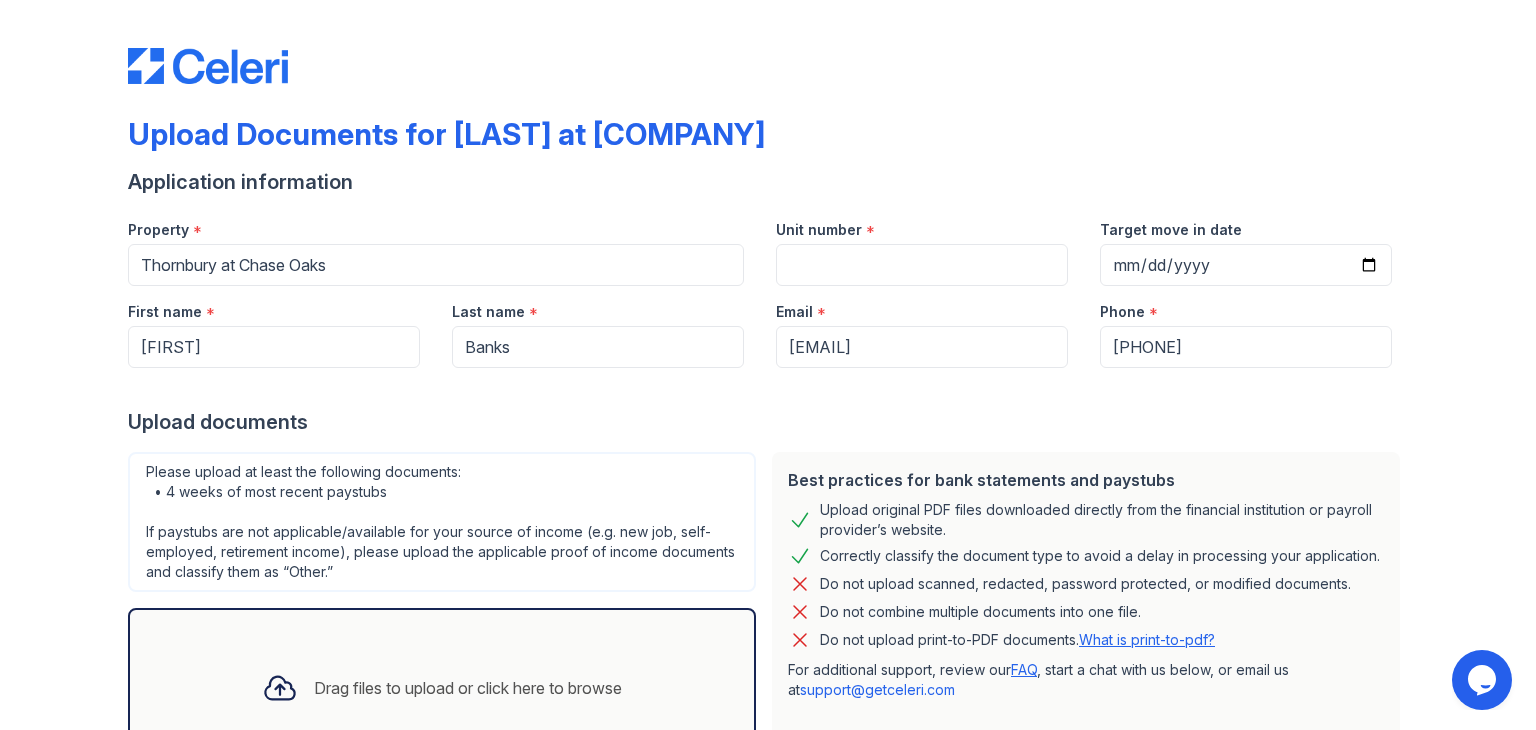 click on "Please upload at least the following documents:
• 4 weeks of most recent paystubs
If paystubs are not applicable/available for your source of income (e.g. new job, self-employed, retirement income), please upload the applicable proof of income documents and classify them as “Other.”" at bounding box center (442, 522) 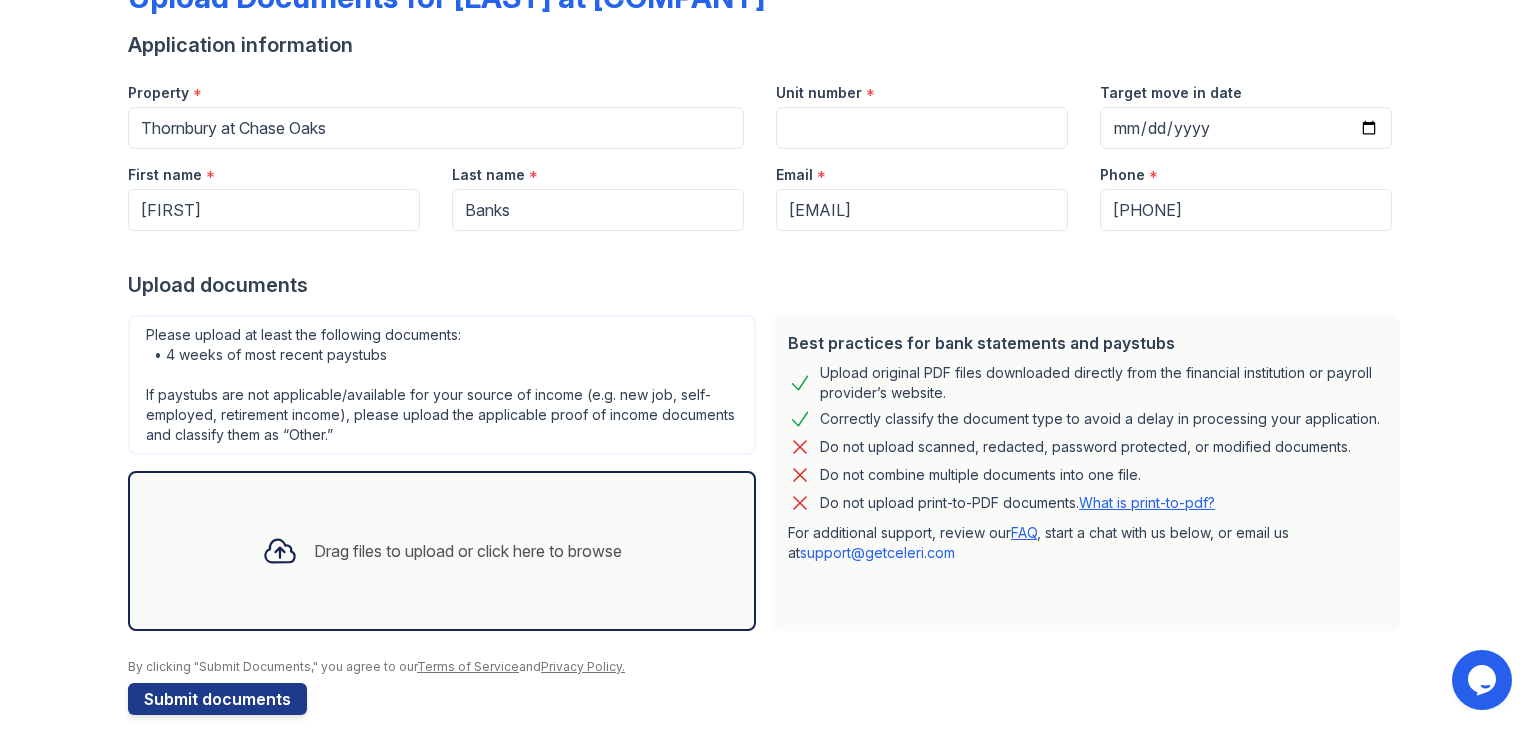 scroll, scrollTop: 160, scrollLeft: 0, axis: vertical 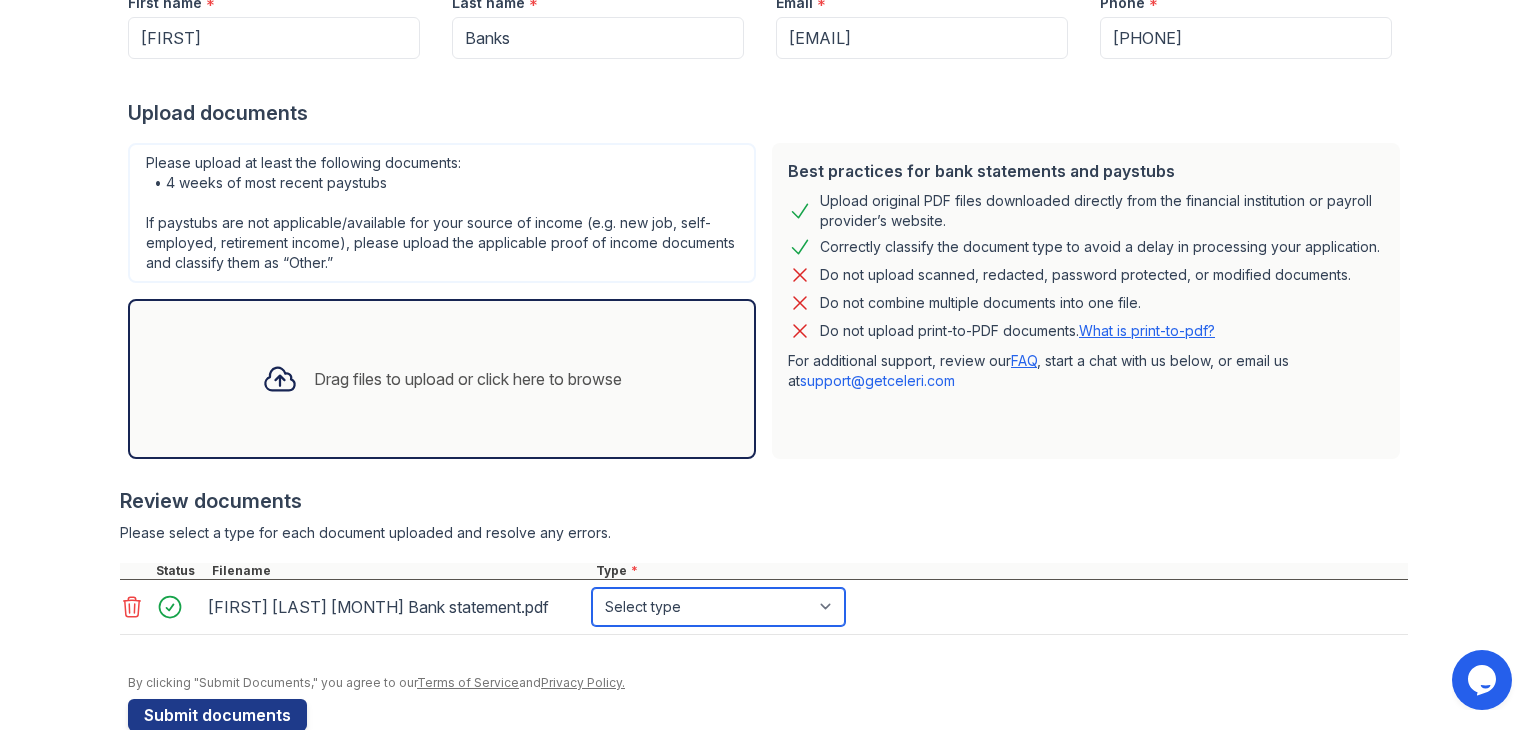 click on "Select type
Paystub
Bank Statement
Offer Letter
Tax Documents
Benefit Award Letter
Investment Account Statement
Other" at bounding box center (718, 607) 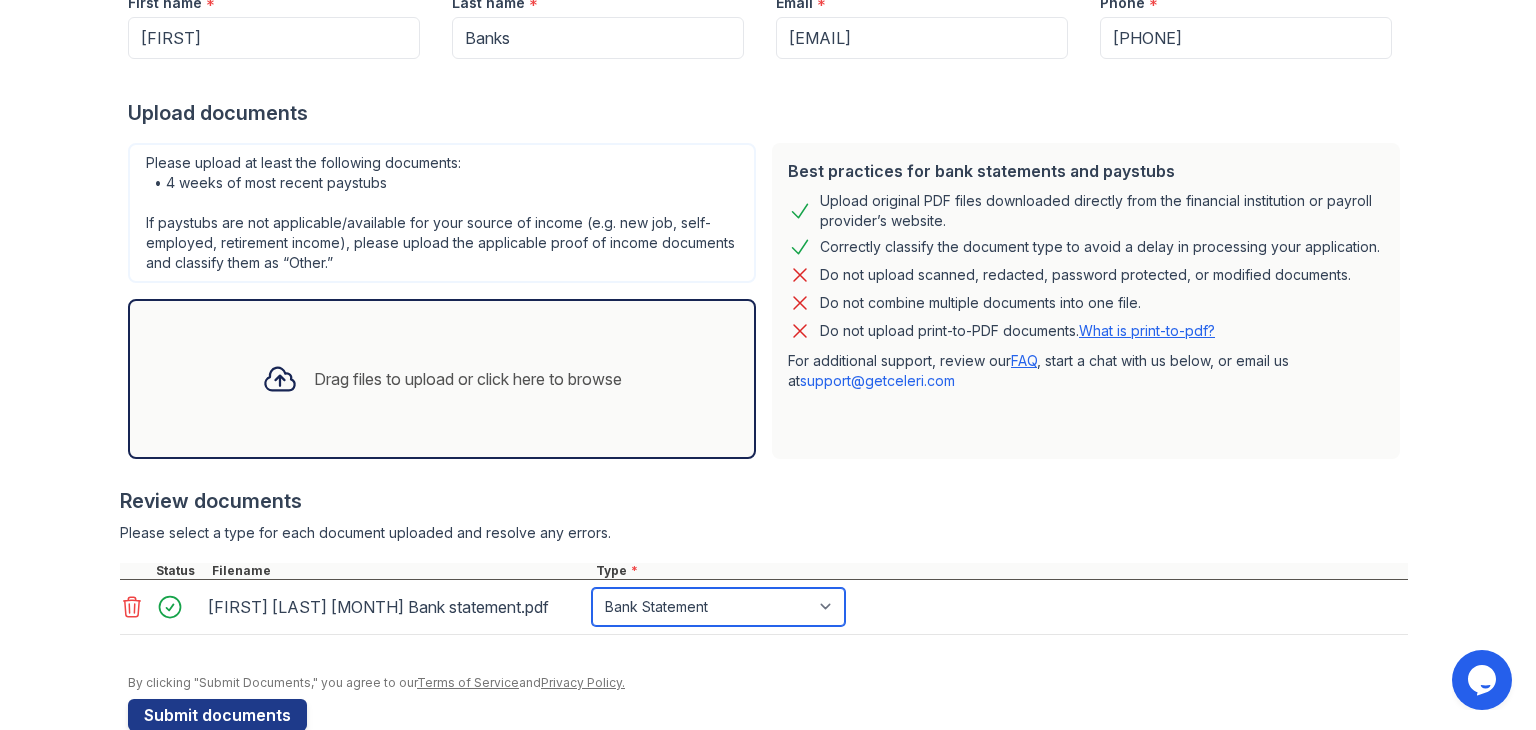 scroll, scrollTop: 348, scrollLeft: 0, axis: vertical 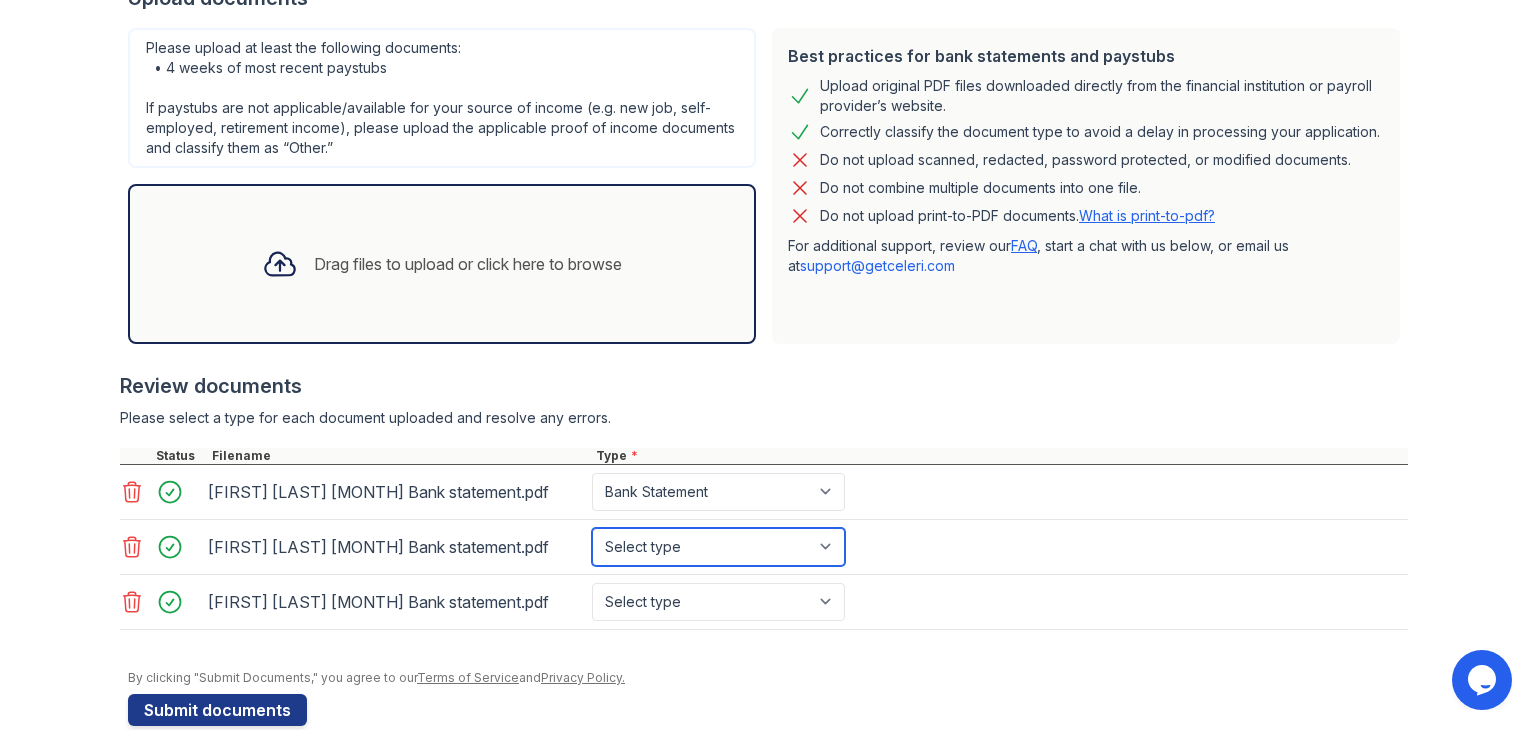 click on "Select type
Paystub
Bank Statement
Offer Letter
Tax Documents
Benefit Award Letter
Investment Account Statement
Other" at bounding box center (718, 547) 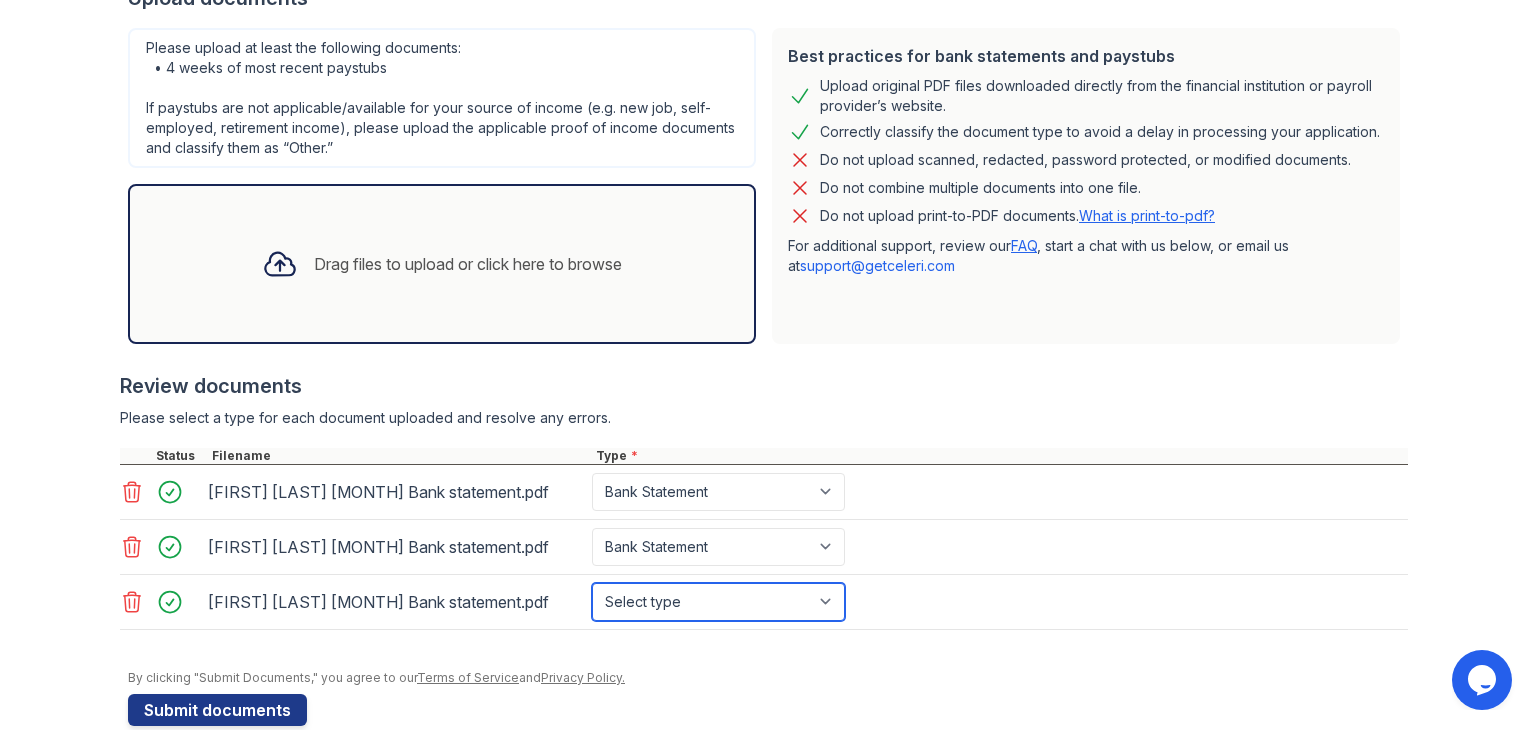 click on "Select type
Paystub
Bank Statement
Offer Letter
Tax Documents
Benefit Award Letter
Investment Account Statement
Other" at bounding box center [718, 602] 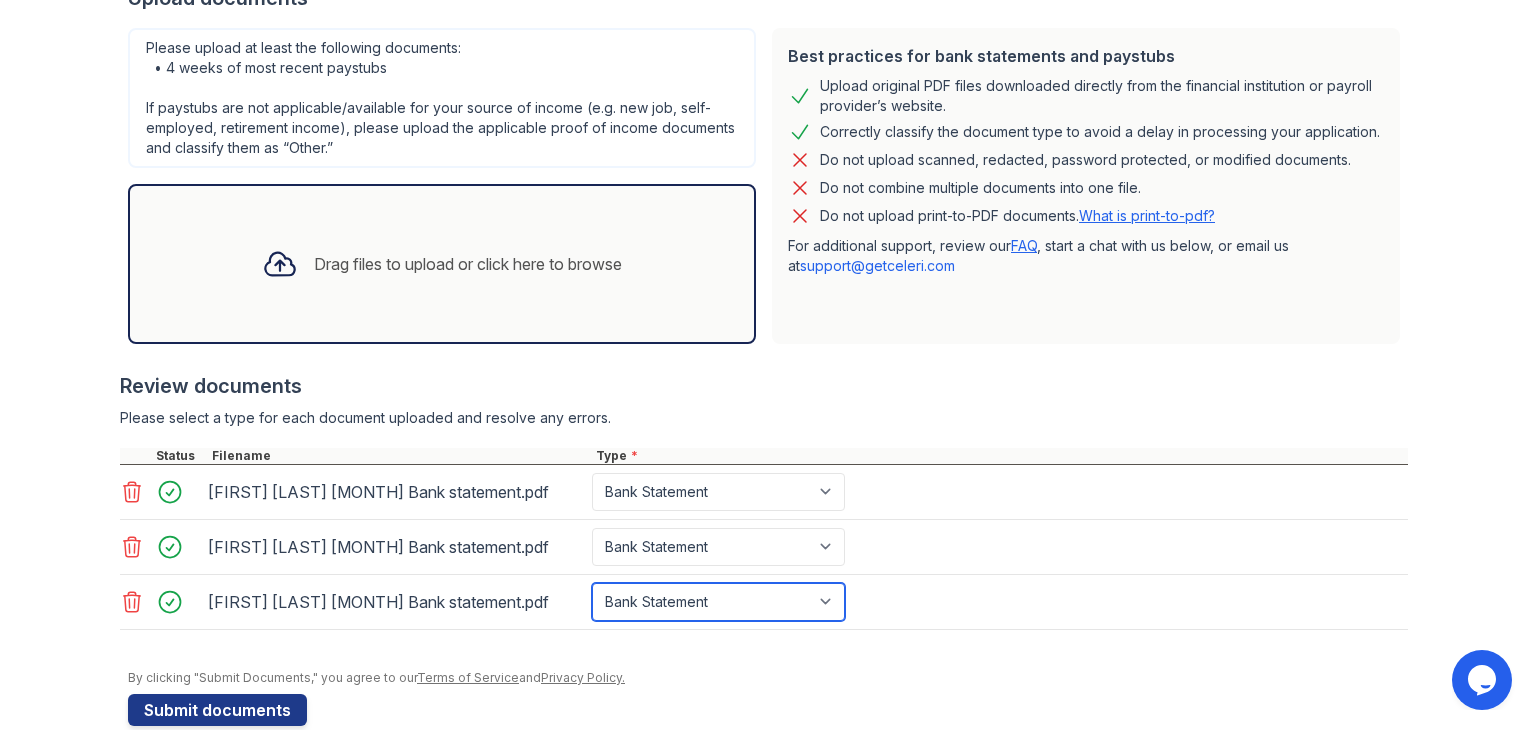 click on "Select type
Paystub
Bank Statement
Offer Letter
Tax Documents
Benefit Award Letter
Investment Account Statement
Other" at bounding box center [718, 602] 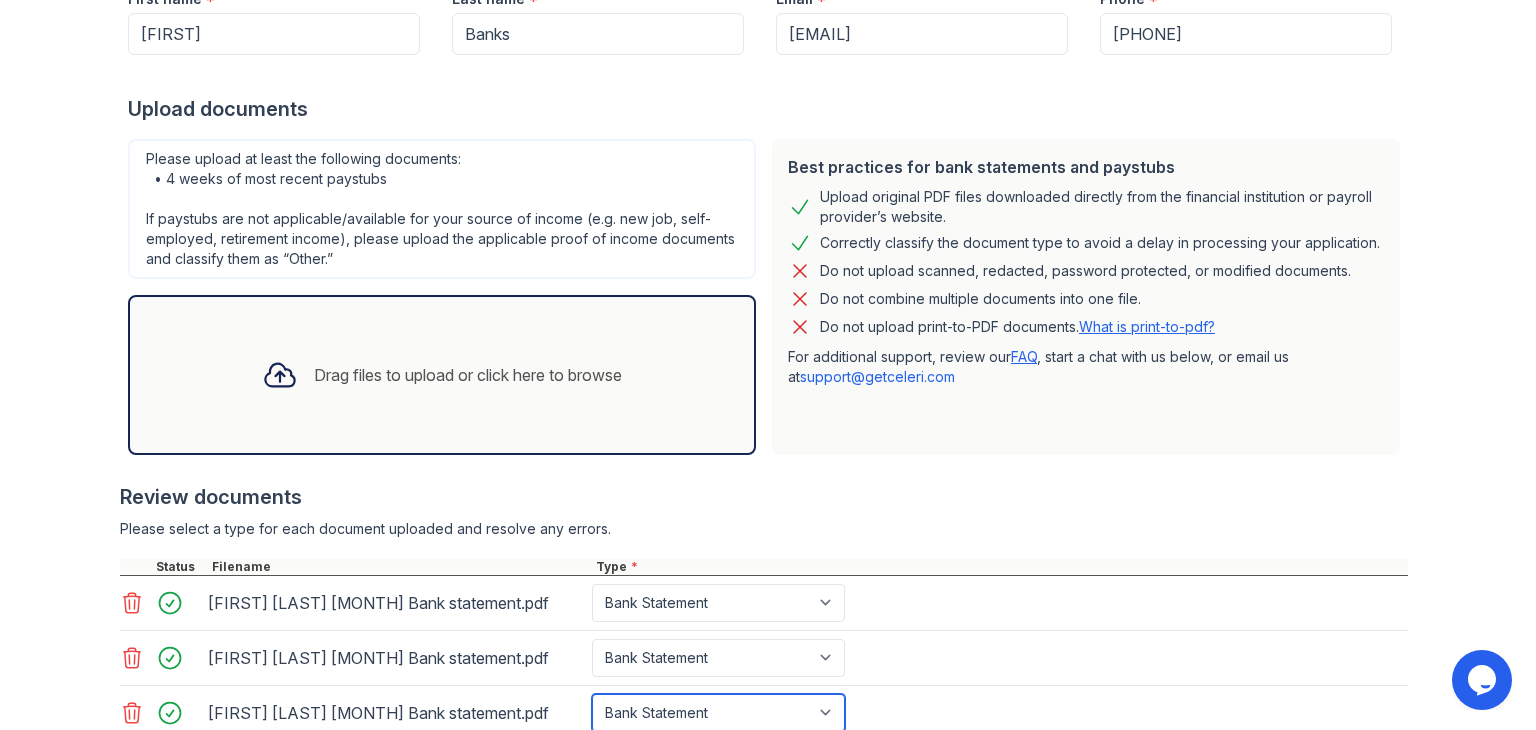 scroll, scrollTop: 328, scrollLeft: 0, axis: vertical 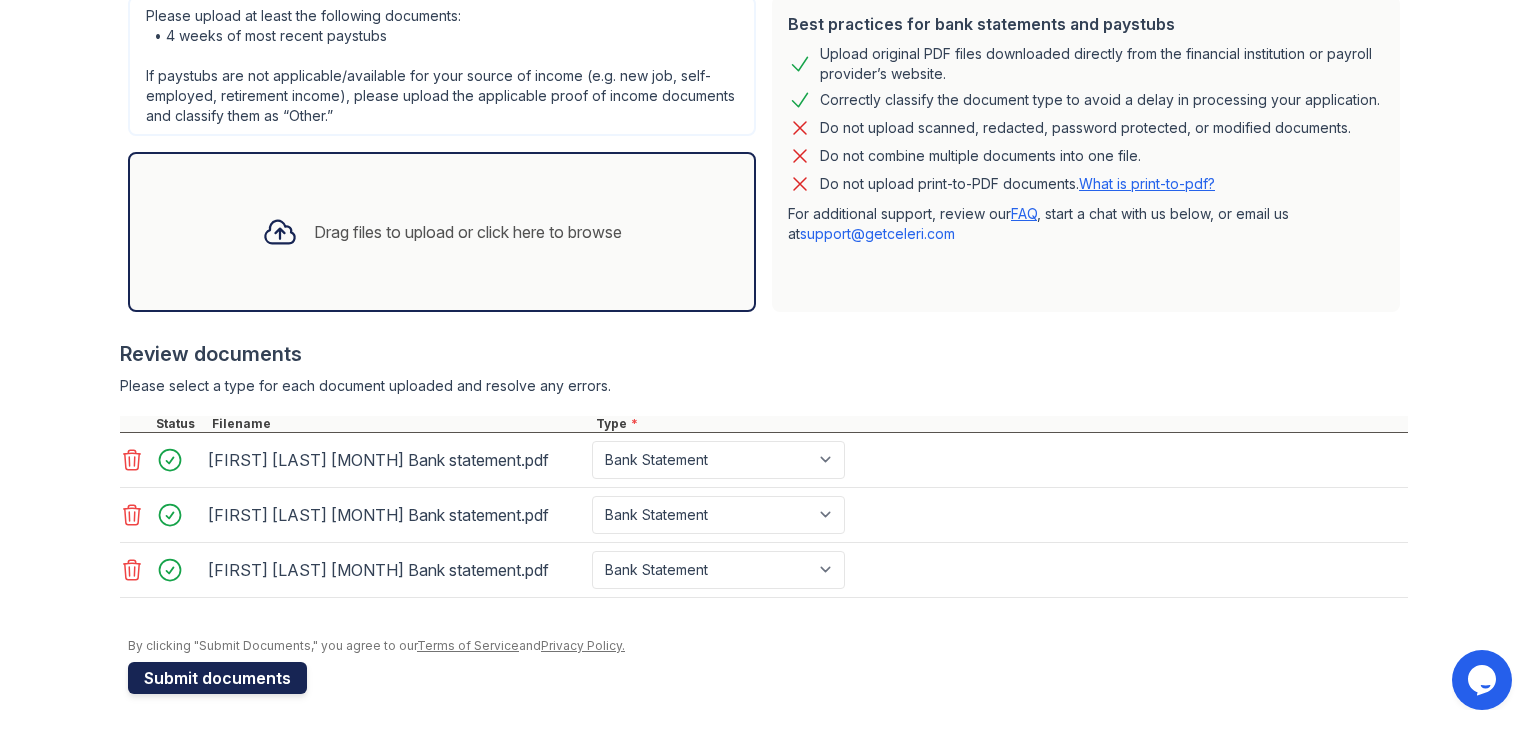 click on "Submit documents" at bounding box center (217, 678) 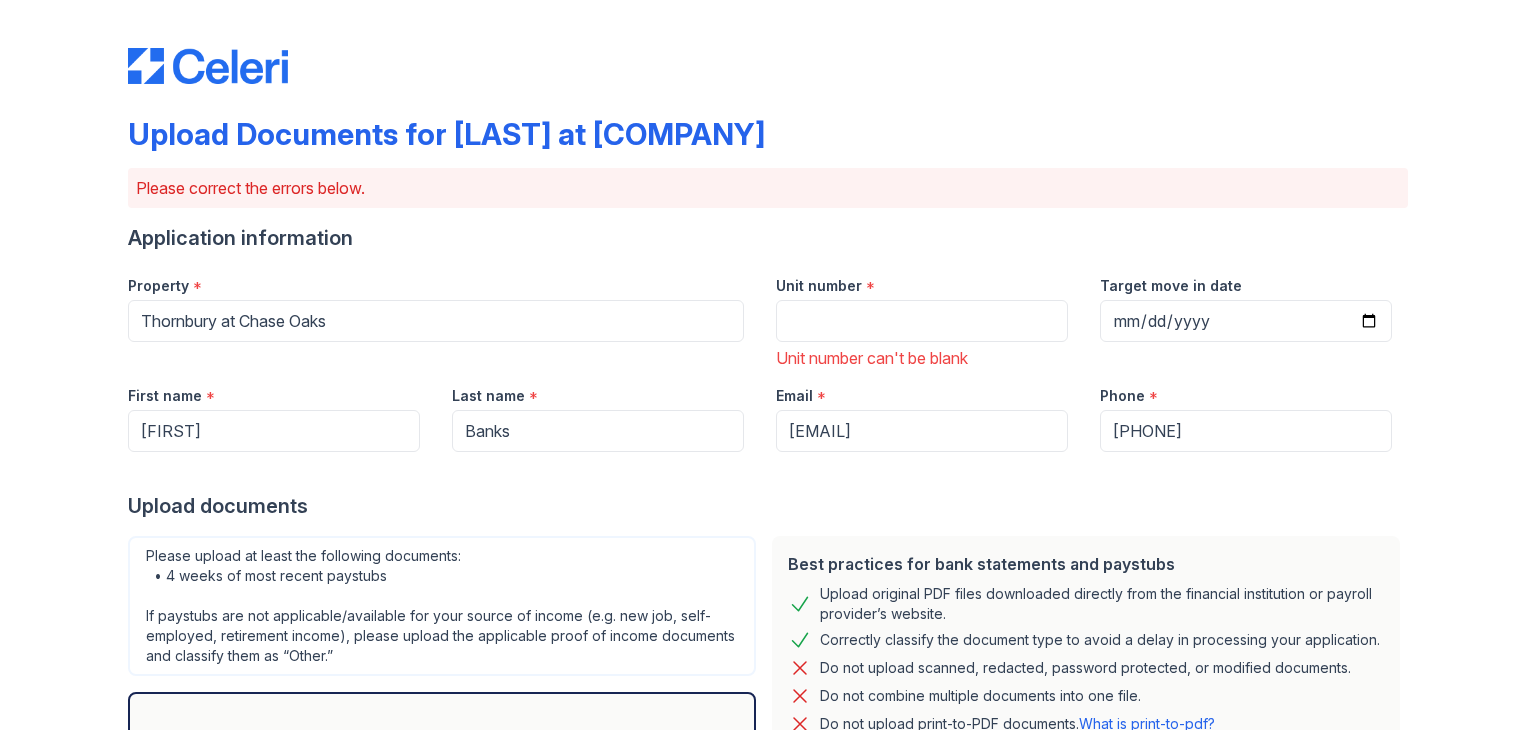 scroll, scrollTop: 4, scrollLeft: 0, axis: vertical 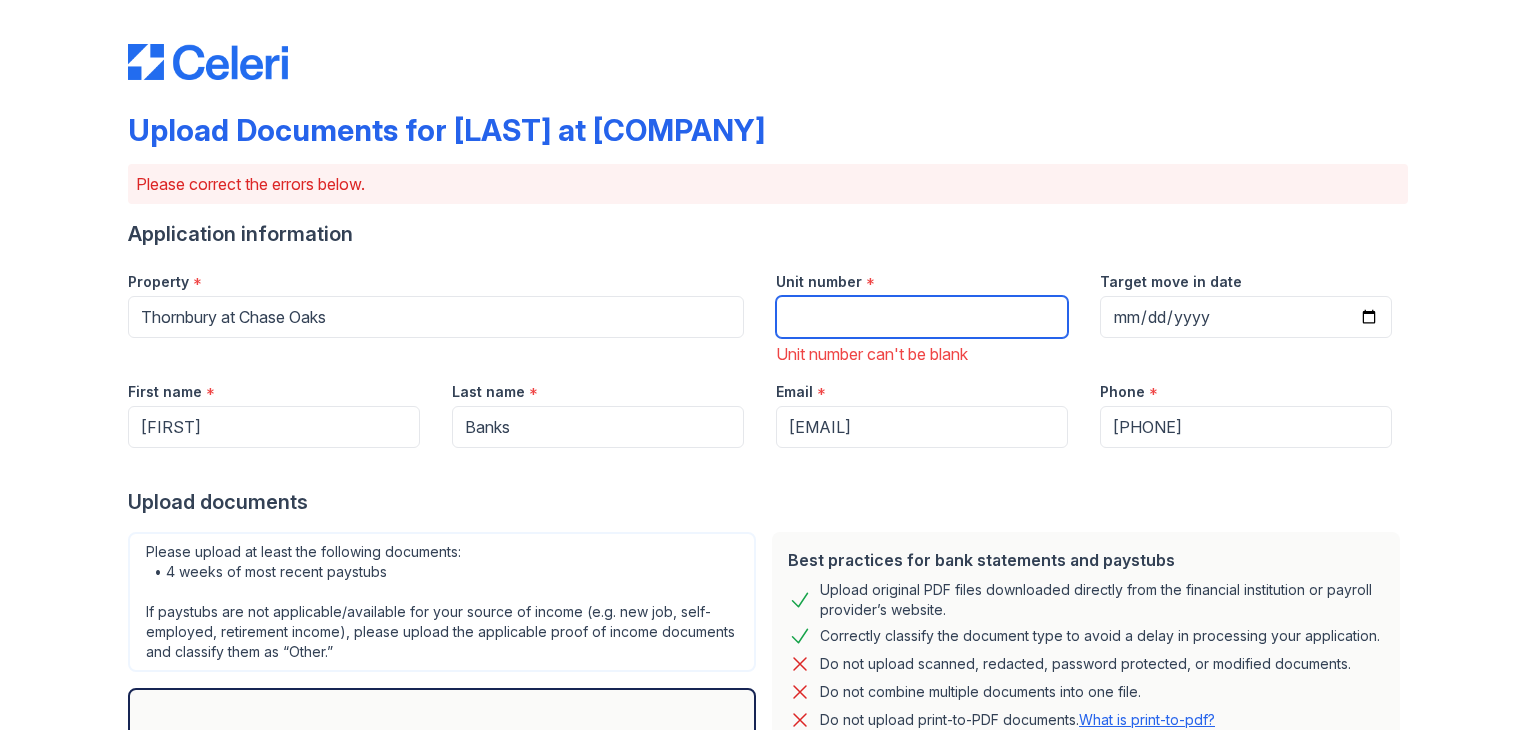 drag, startPoint x: 809, startPoint y: 327, endPoint x: 812, endPoint y: 311, distance: 16.27882 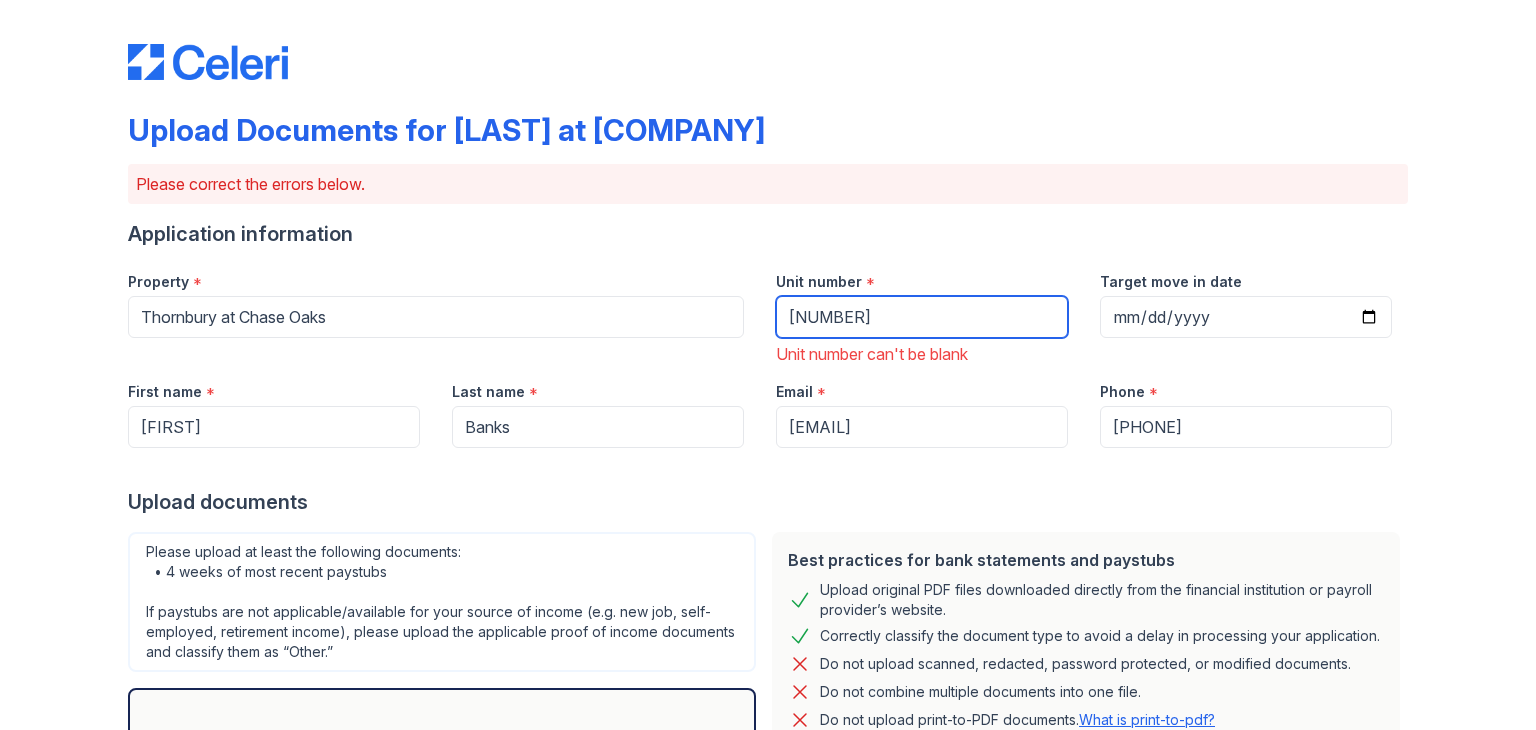 type on "[NUMBER]" 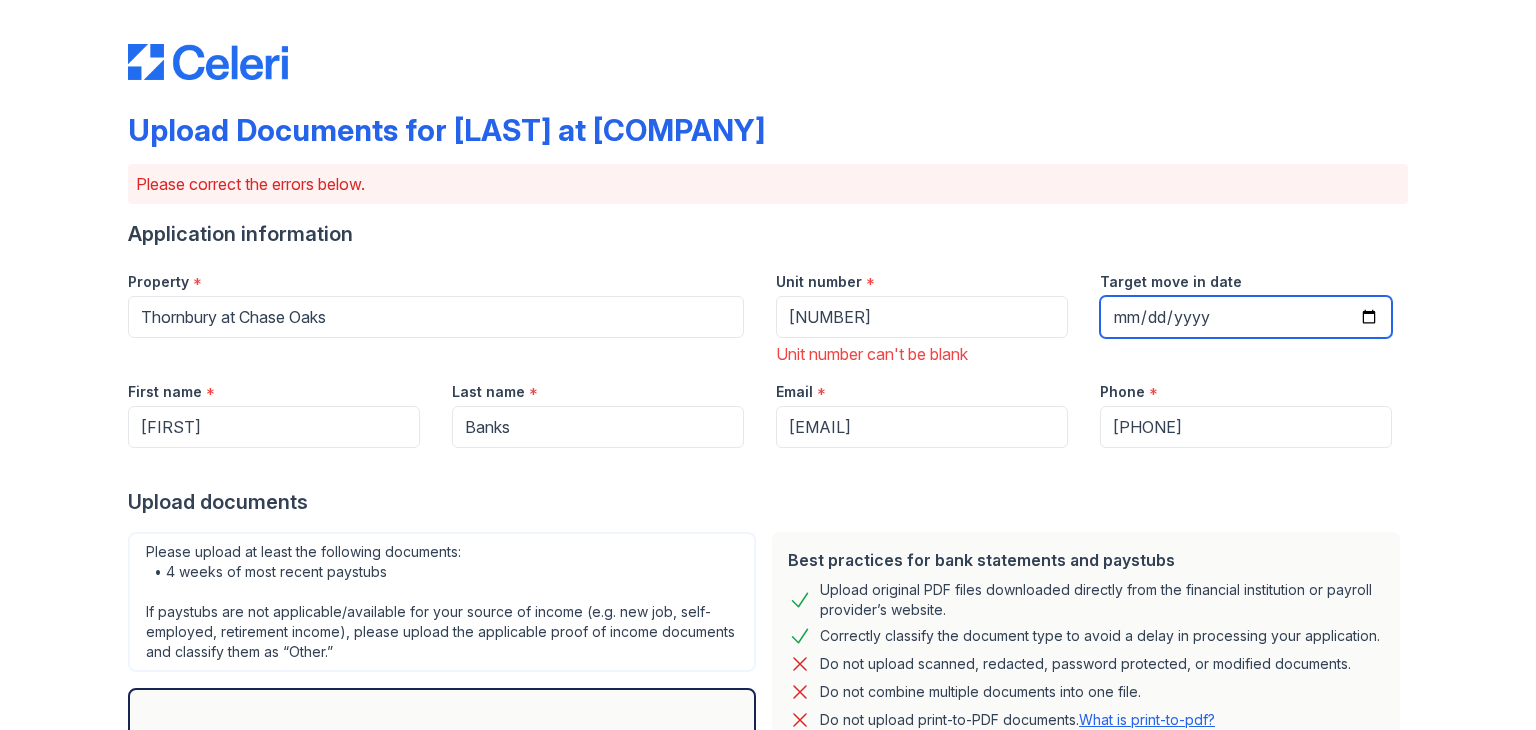 click on "Target move in date" at bounding box center [1246, 317] 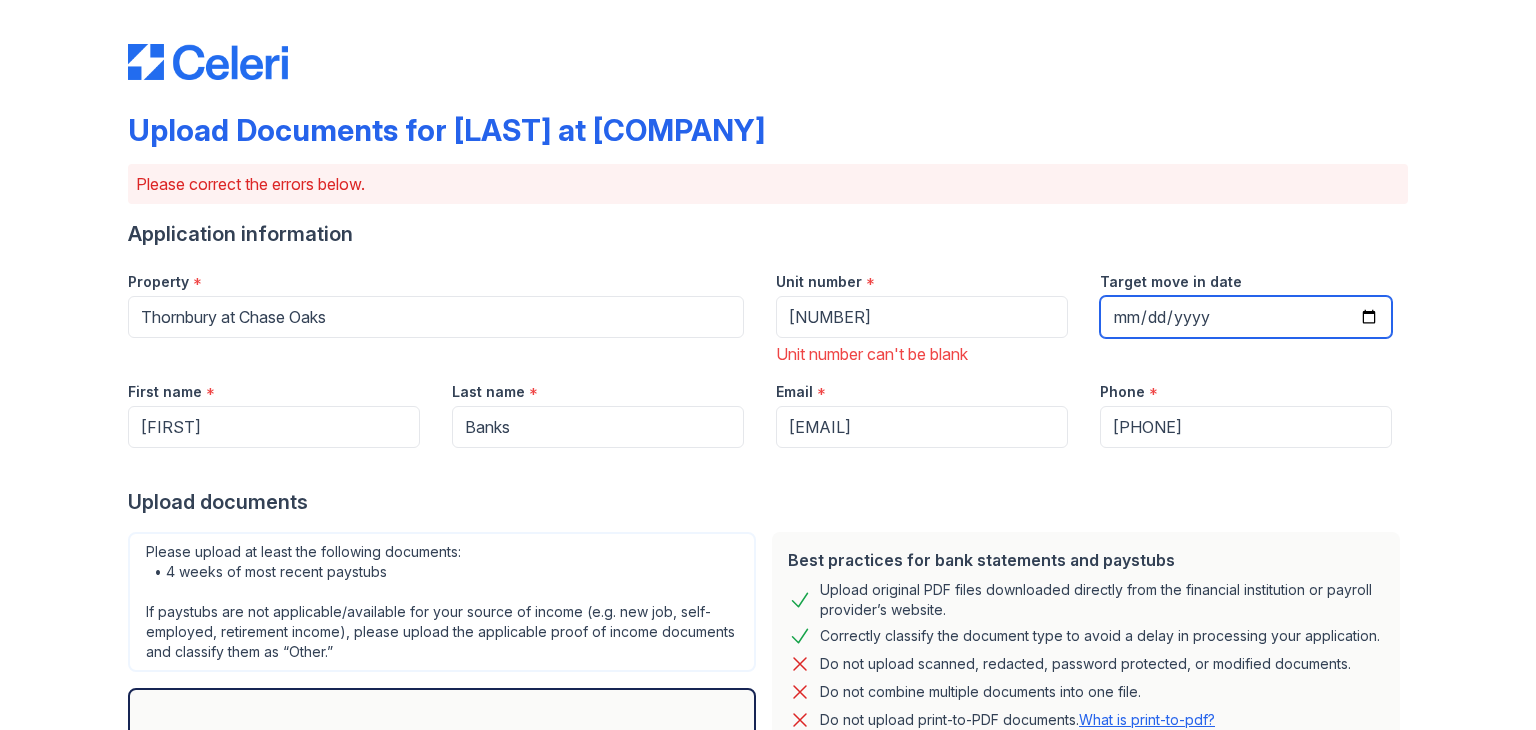type on "[DATE]" 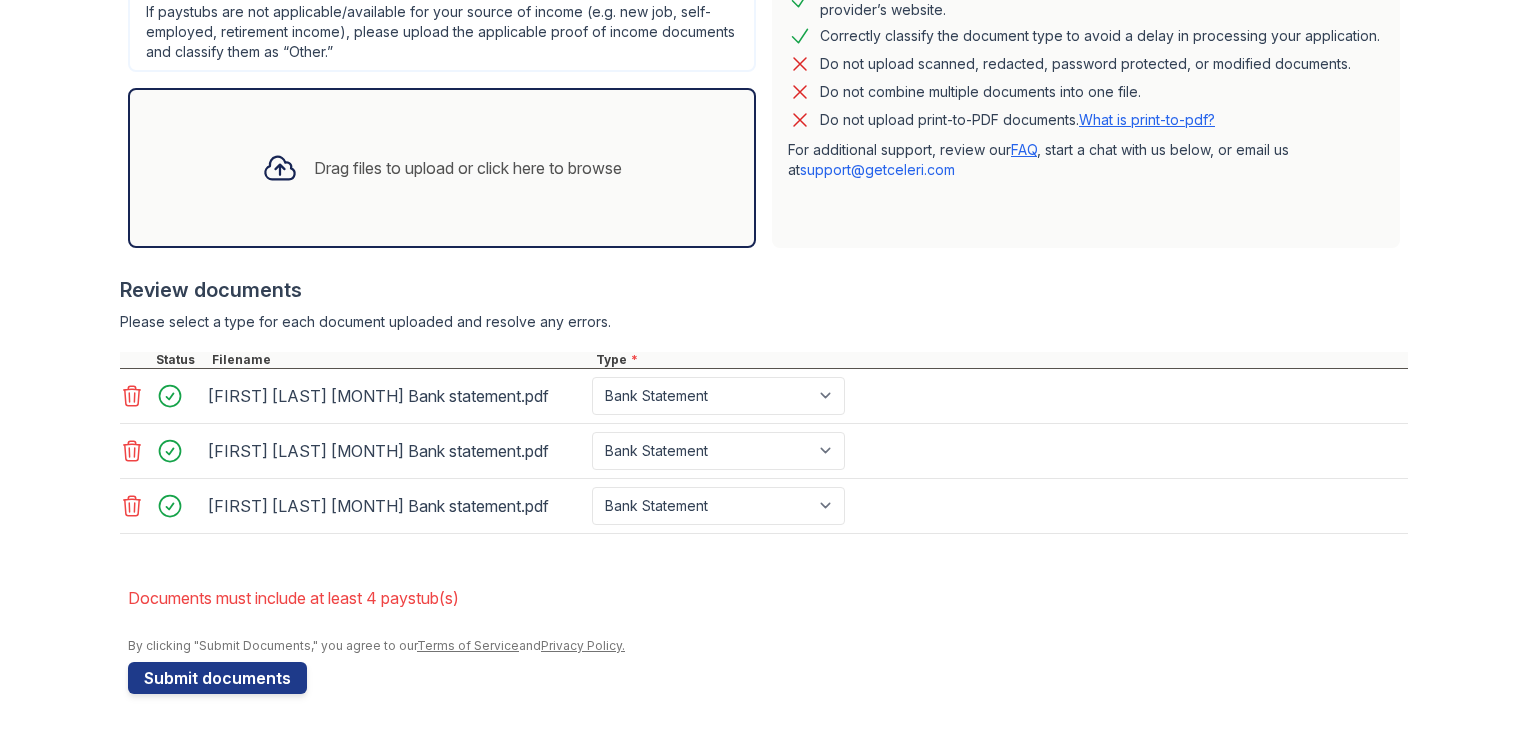 scroll, scrollTop: 591, scrollLeft: 0, axis: vertical 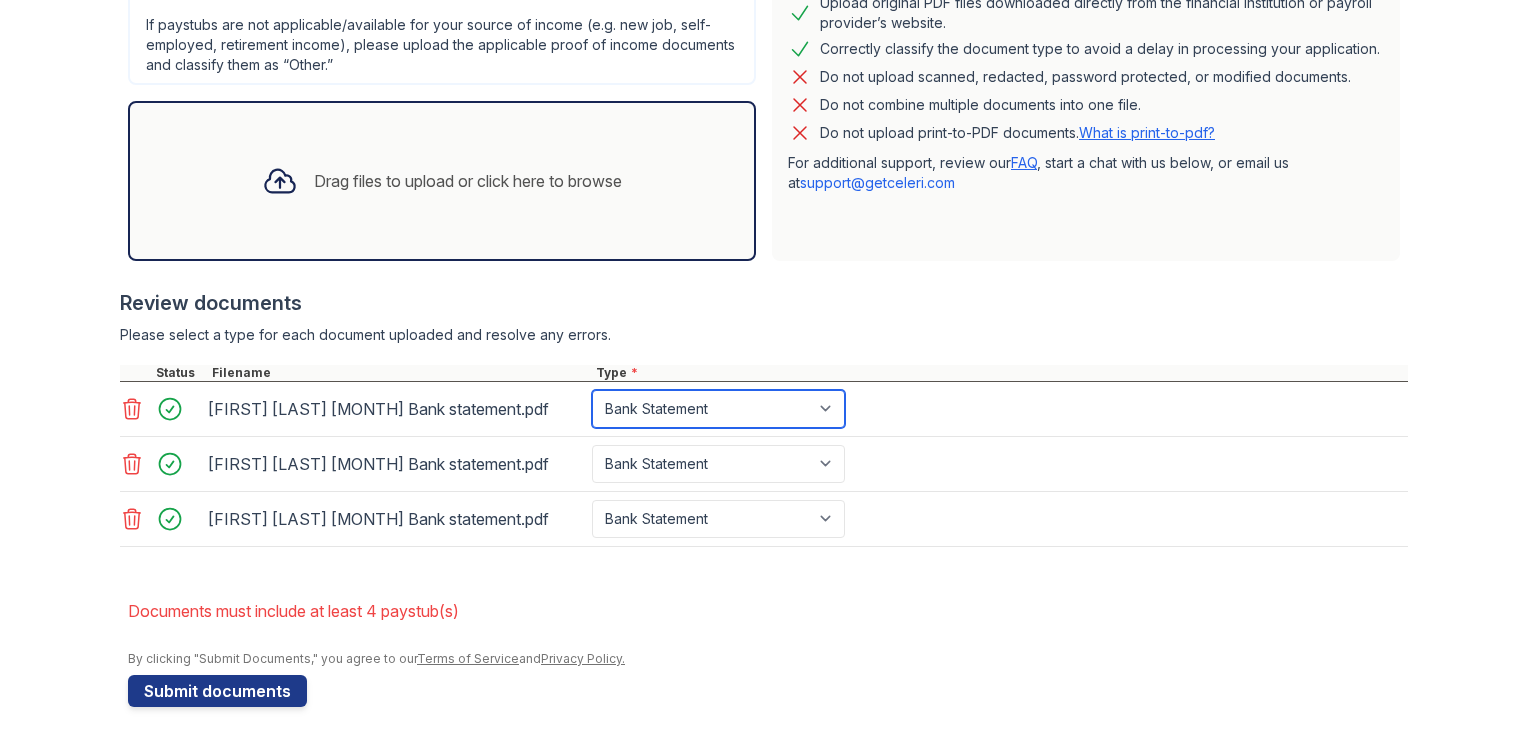 click on "Paystub
Bank Statement
Offer Letter
Tax Documents
Benefit Award Letter
Investment Account Statement
Other" at bounding box center (718, 409) 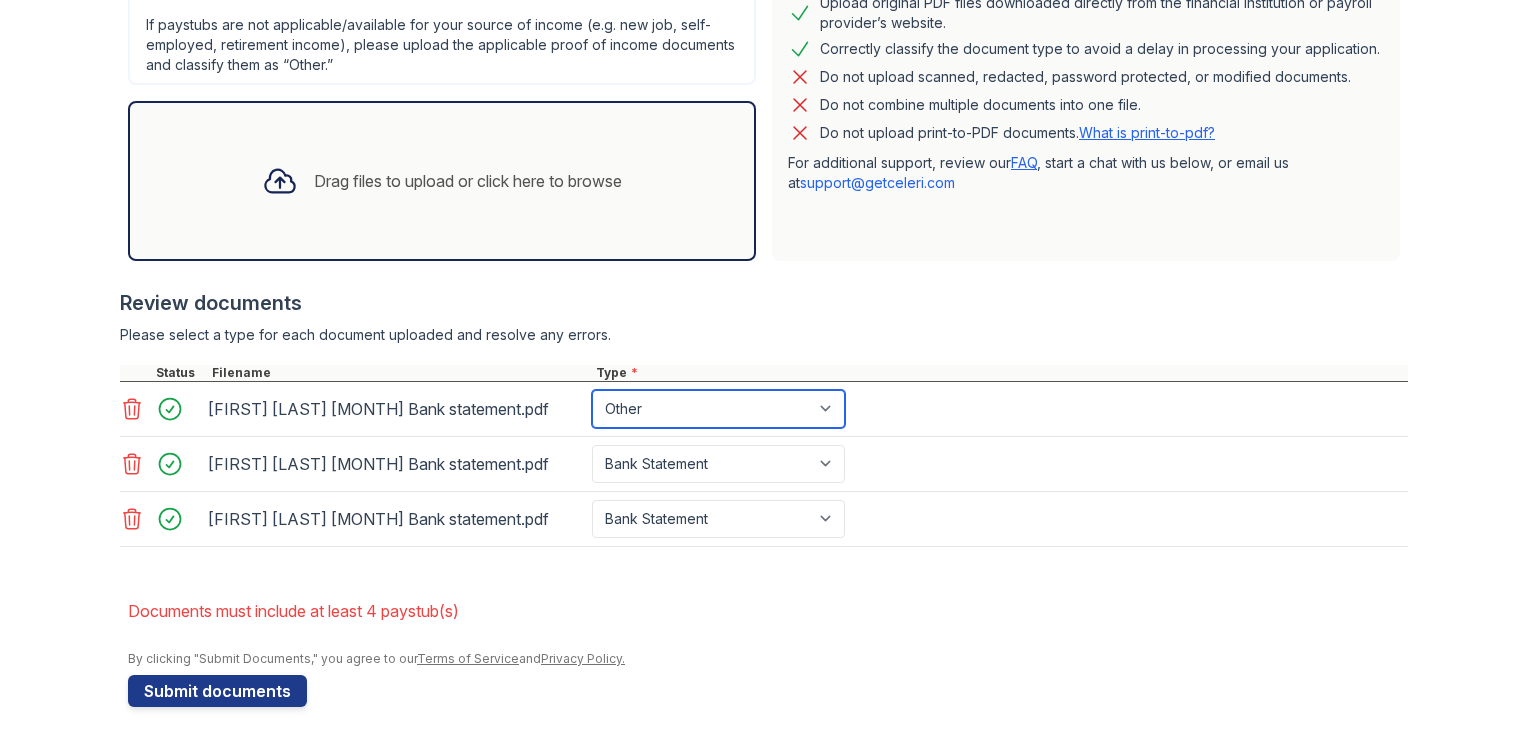 click on "Paystub
Bank Statement
Offer Letter
Tax Documents
Benefit Award Letter
Investment Account Statement
Other" at bounding box center (718, 409) 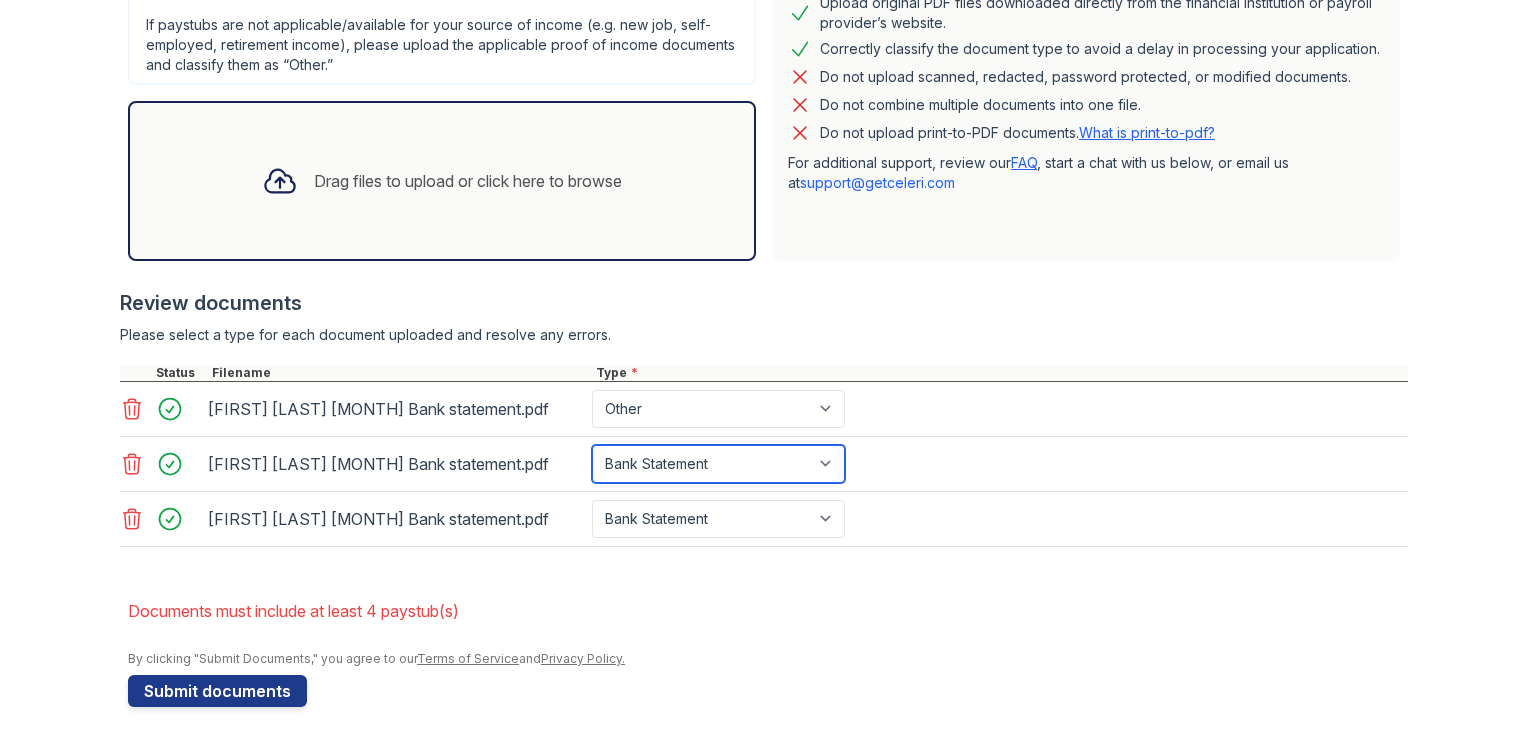 click on "Paystub
Bank Statement
Offer Letter
Tax Documents
Benefit Award Letter
Investment Account Statement
Other" at bounding box center (718, 464) 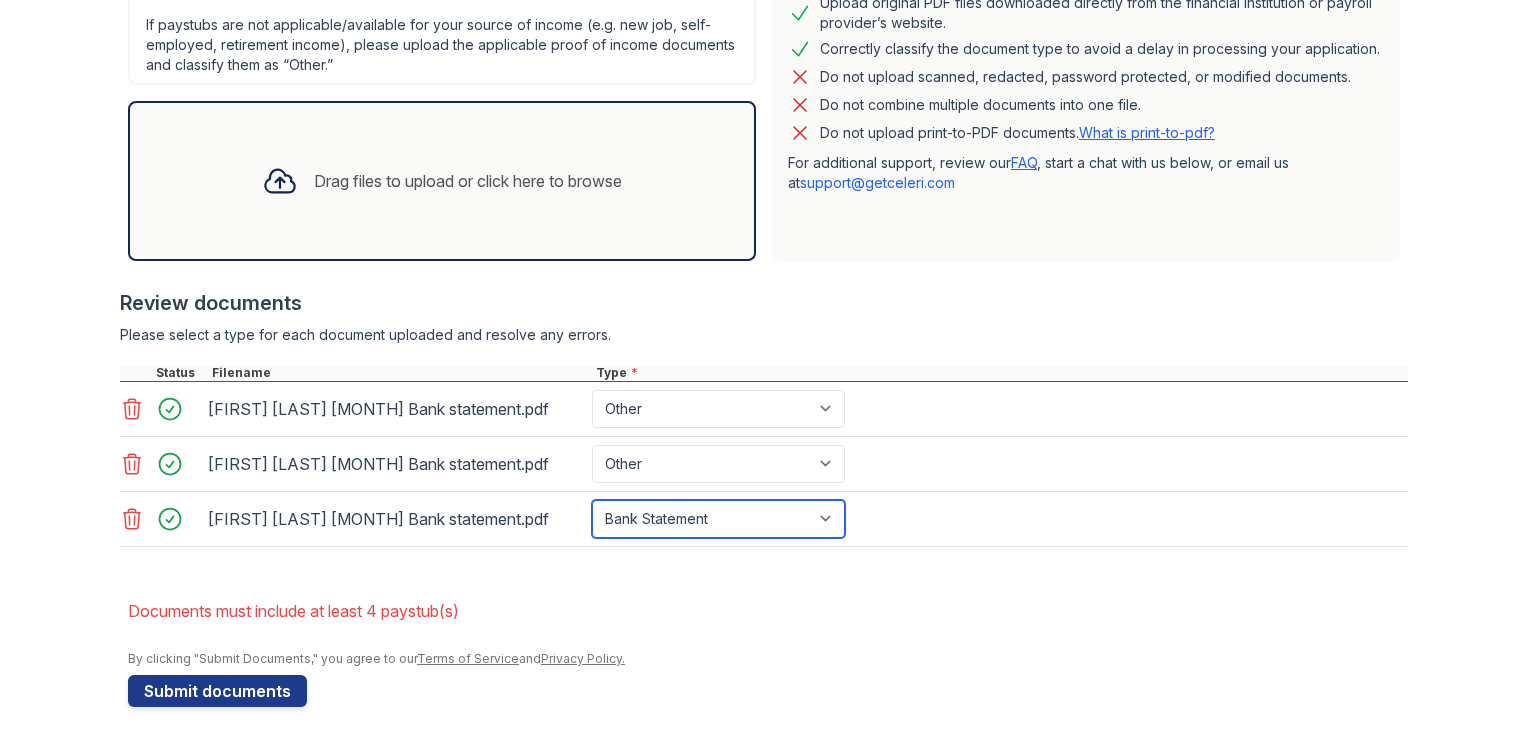 click on "Paystub
Bank Statement
Offer Letter
Tax Documents
Benefit Award Letter
Investment Account Statement
Other" at bounding box center [718, 519] 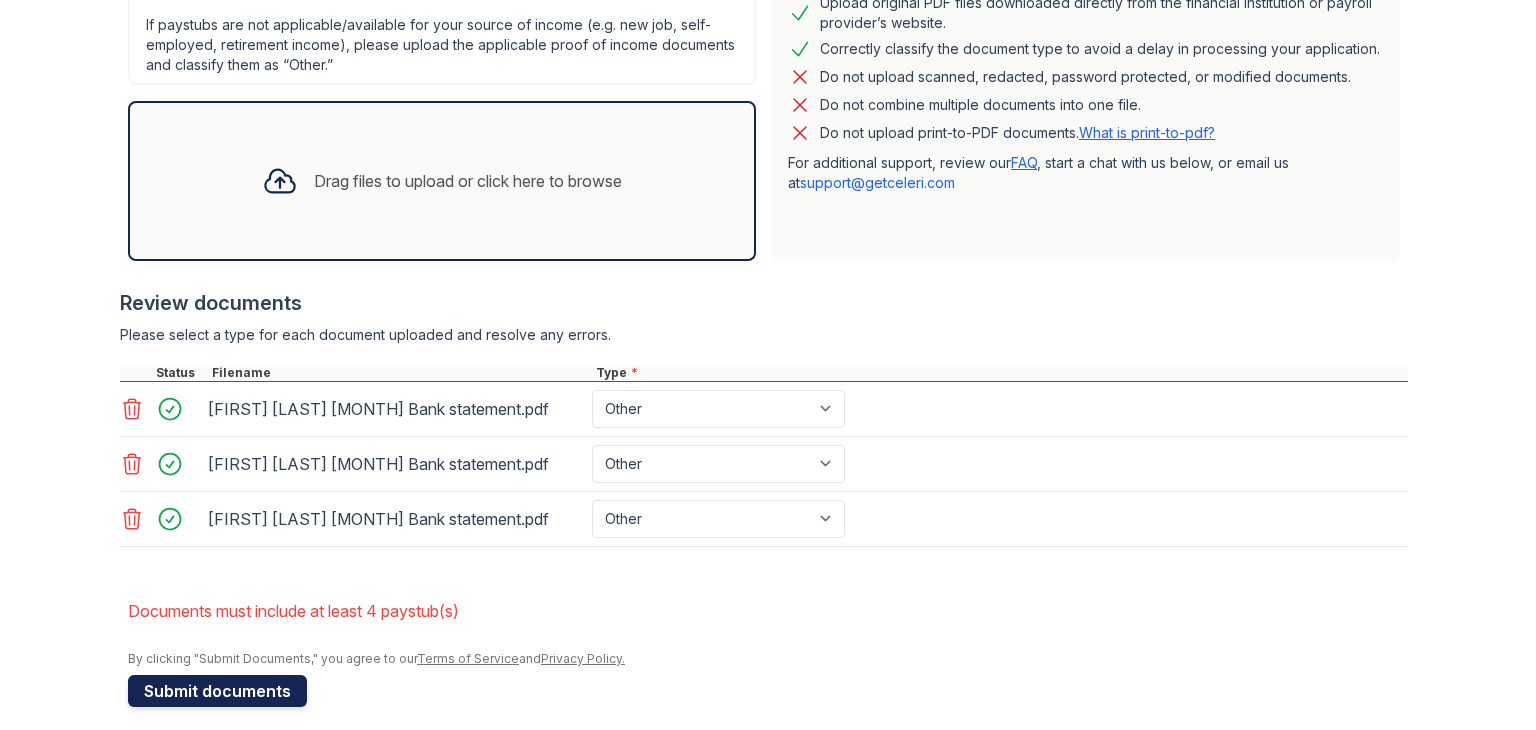 click on "Submit documents" at bounding box center [217, 691] 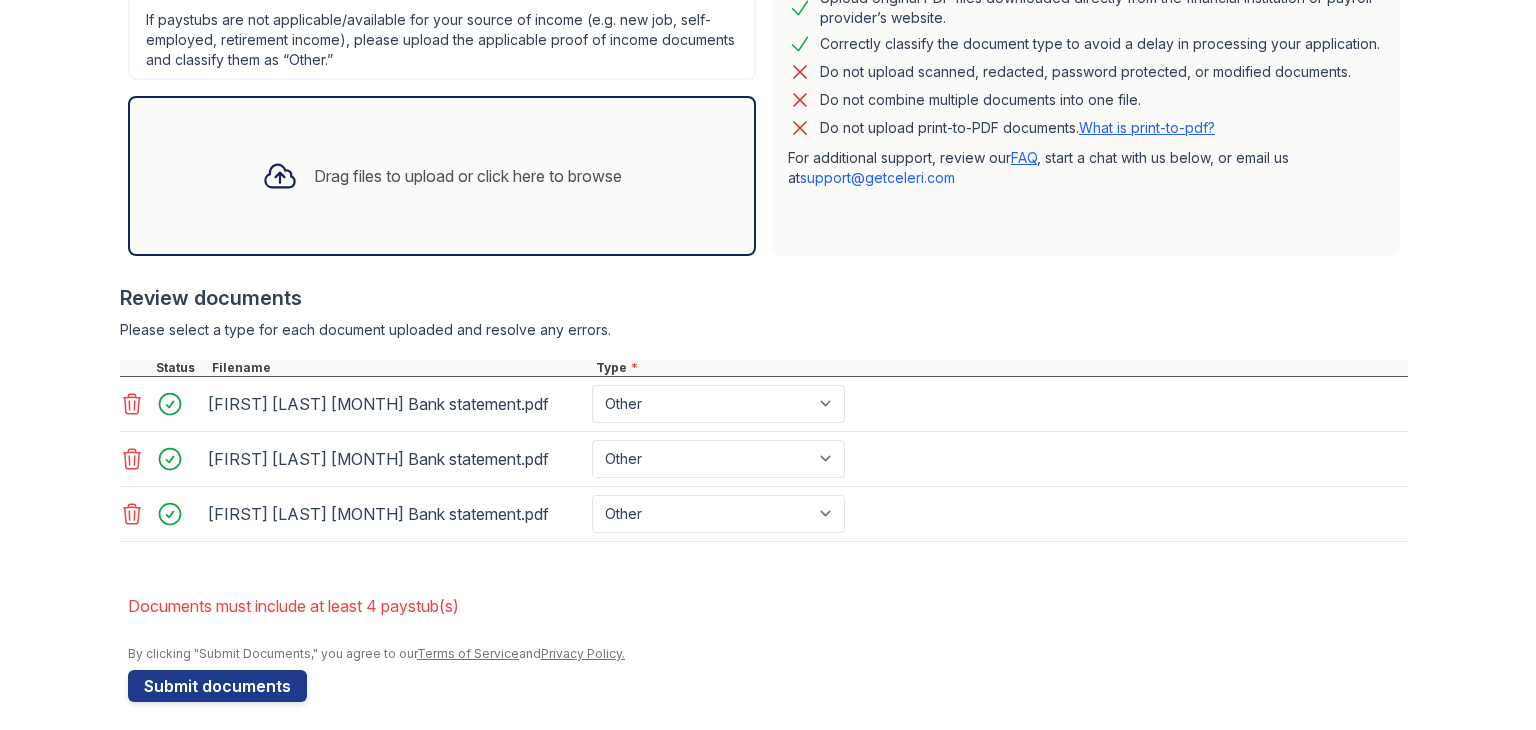 scroll, scrollTop: 576, scrollLeft: 0, axis: vertical 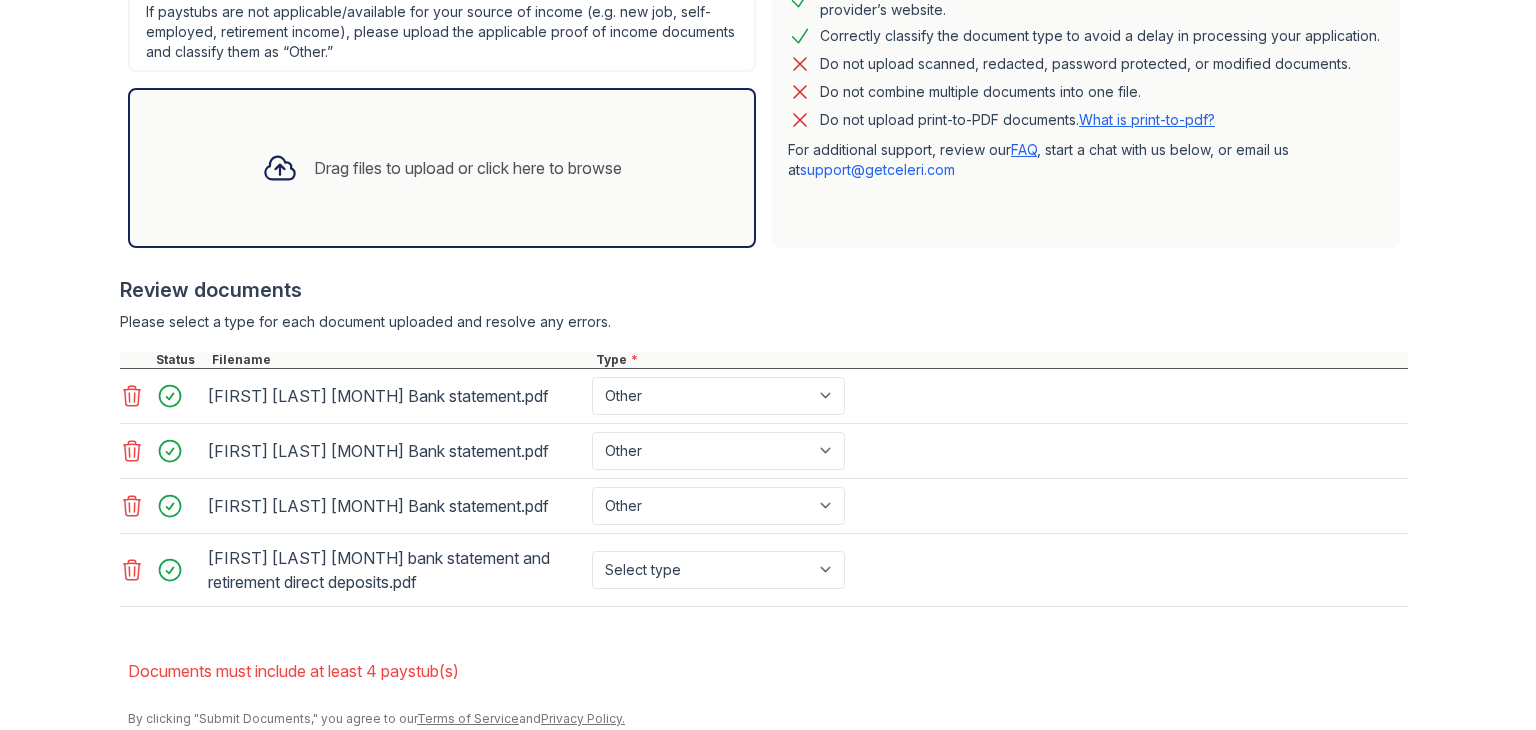 click on "Upload Documents for
[LAST] at [COMPANY]
Please correct the errors below.
Application information
Property
*
[COMPANY]
Unit number
*
[NUMBER]
Target move in date
[DATE]
First name
*
[FIRST]
Last name
*
[LAST]
Email
*
[EMAIL]
Phone
*
[PHONE]
Upload documents
Best practices for bank statements and paystubs
Upload original PDF files downloaded directly from the financial institution or payroll provider’s website.
Correctly classify the document type to avoid a delay in processing your application.
Do not upload scanned, redacted, password protected, or modified documents.
Do not combine multiple documents into one file.
Do not upload print-to-PDF documents." at bounding box center (768, 115) 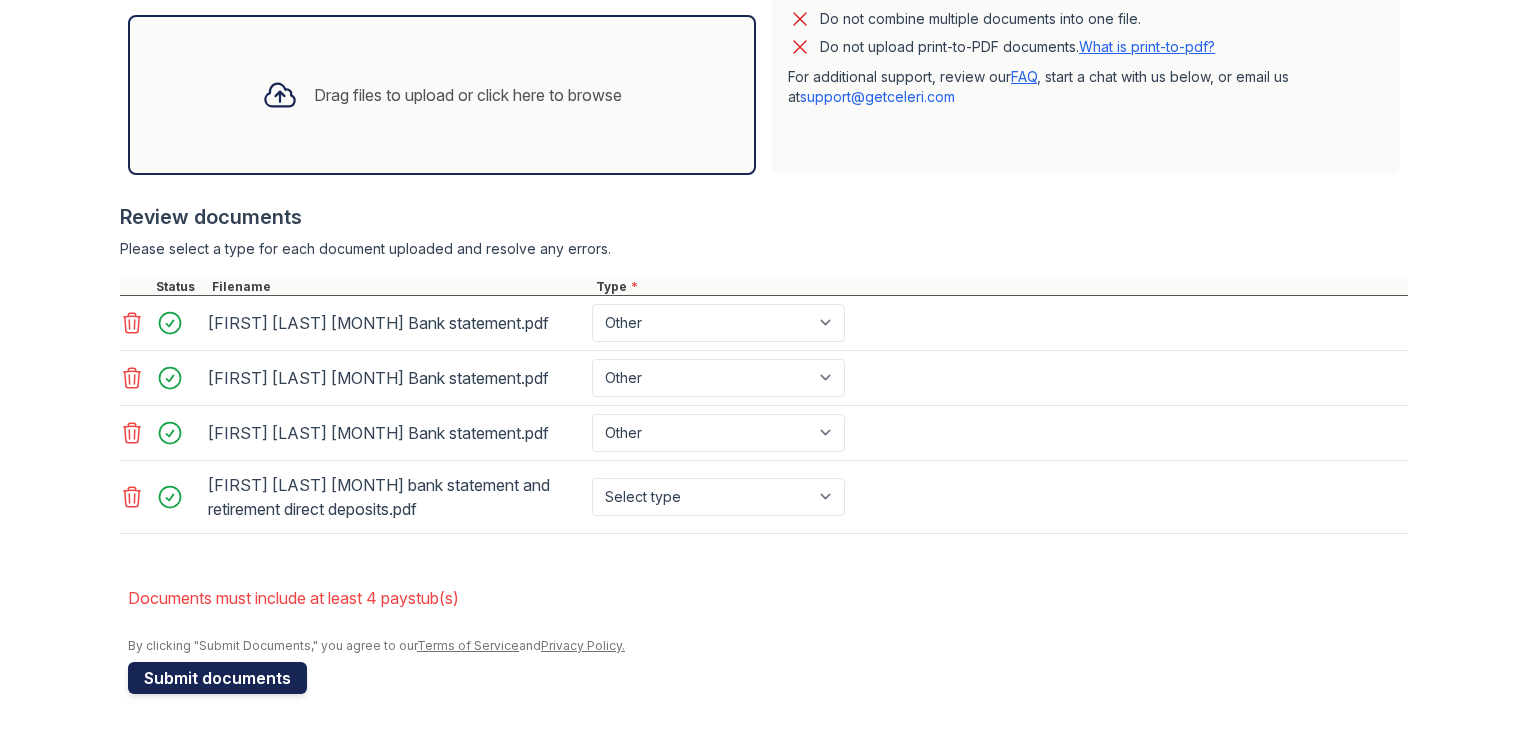 click on "Submit documents" at bounding box center [217, 678] 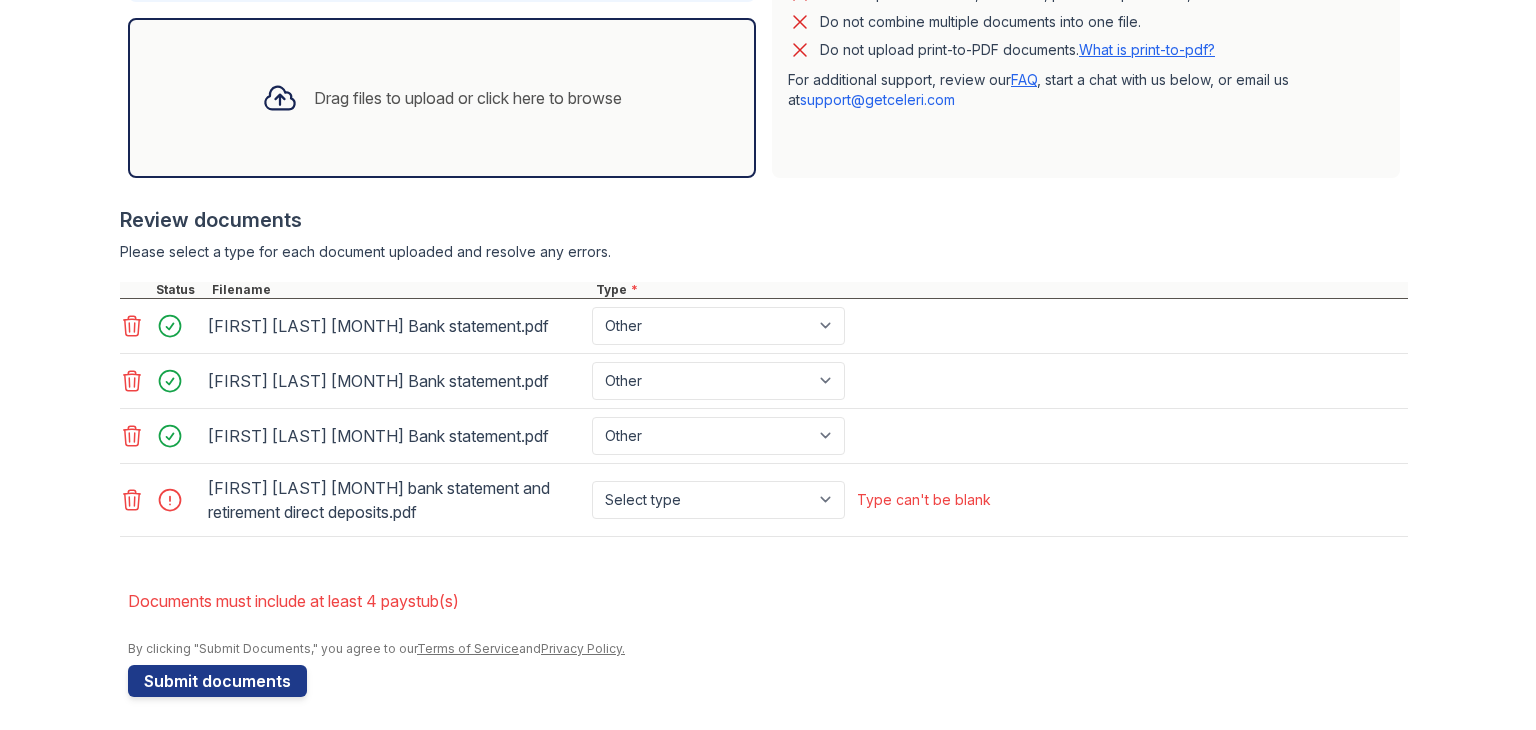 scroll, scrollTop: 649, scrollLeft: 0, axis: vertical 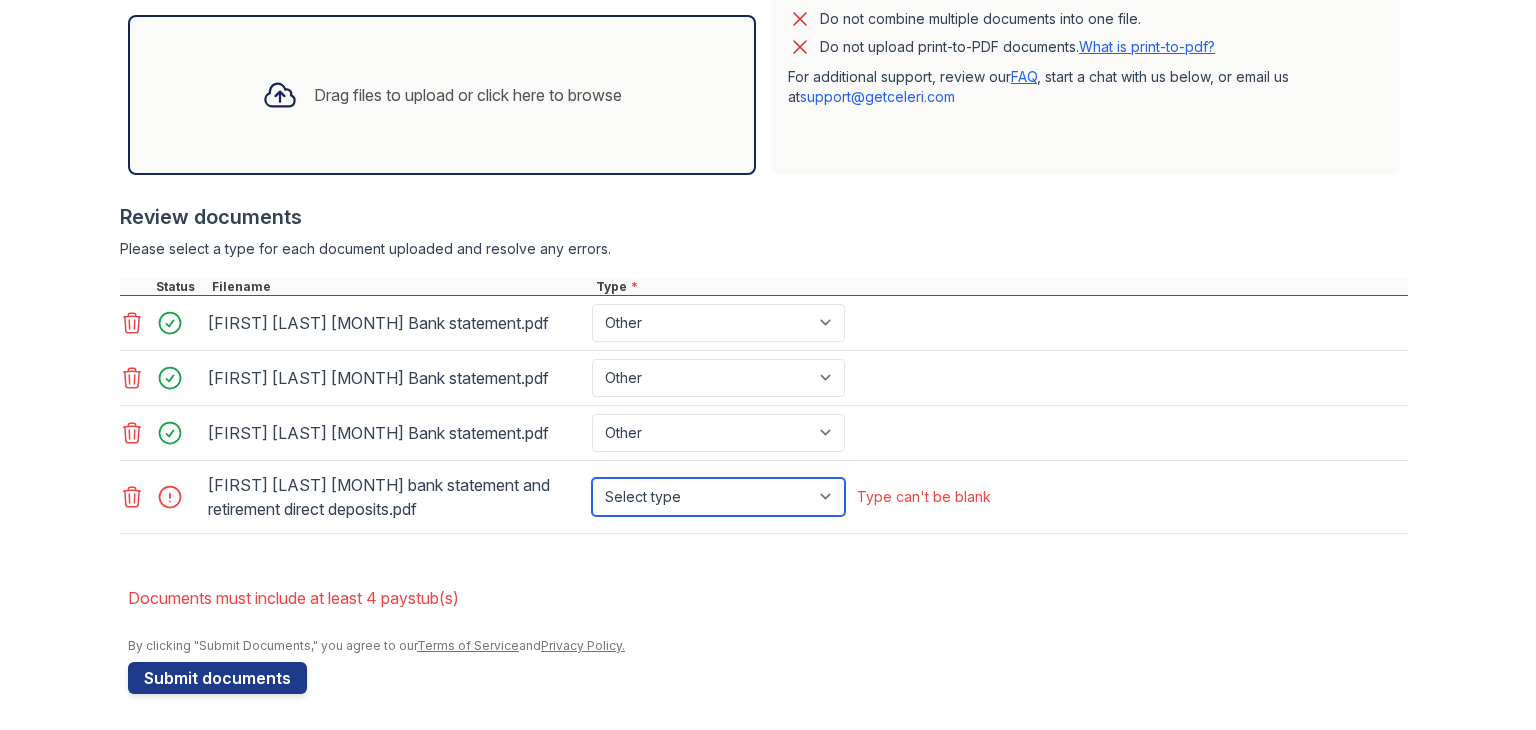 click on "Select type
Paystub
Bank Statement
Offer Letter
Tax Documents
Benefit Award Letter
Investment Account Statement
Other" at bounding box center (718, 497) 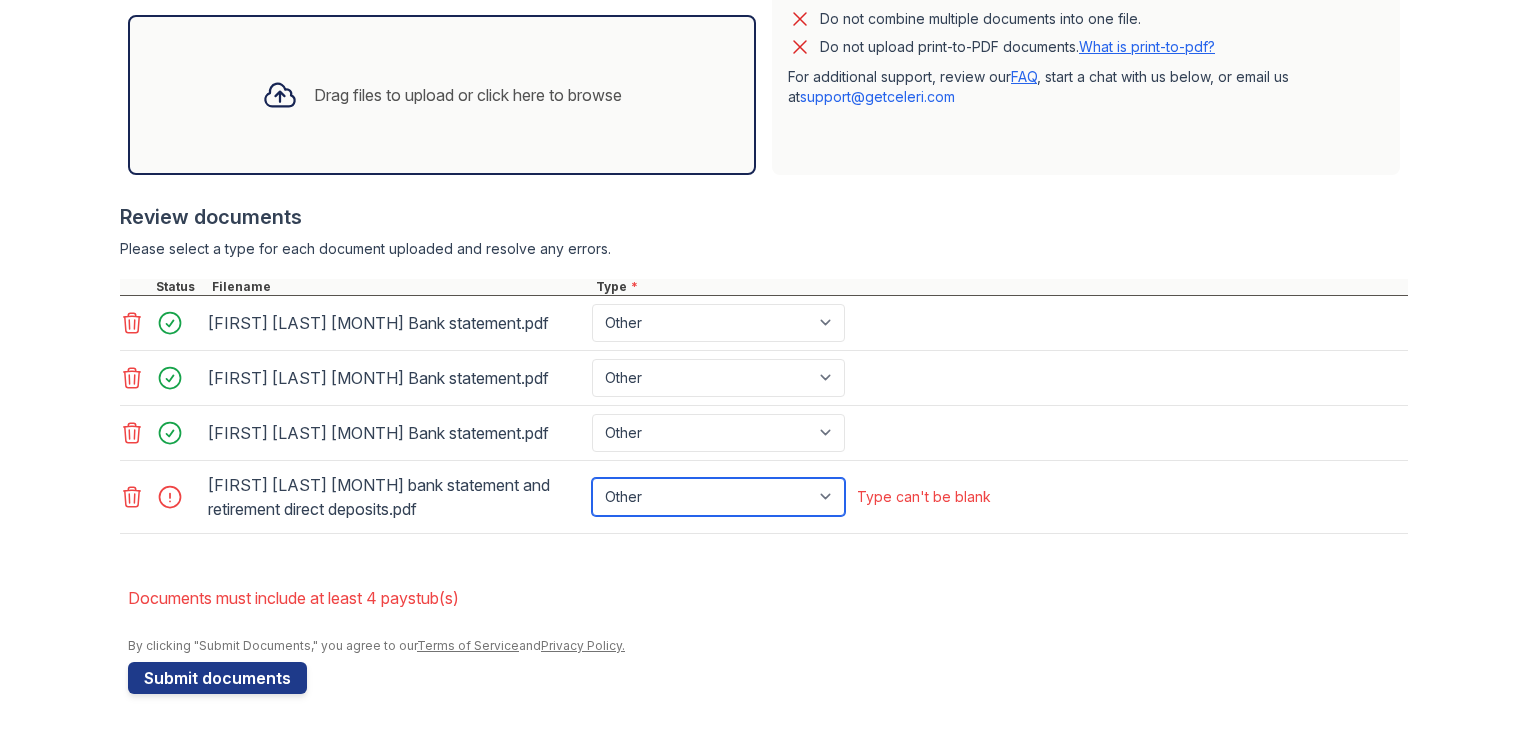 click on "Select type
Paystub
Bank Statement
Offer Letter
Tax Documents
Benefit Award Letter
Investment Account Statement
Other" at bounding box center [718, 497] 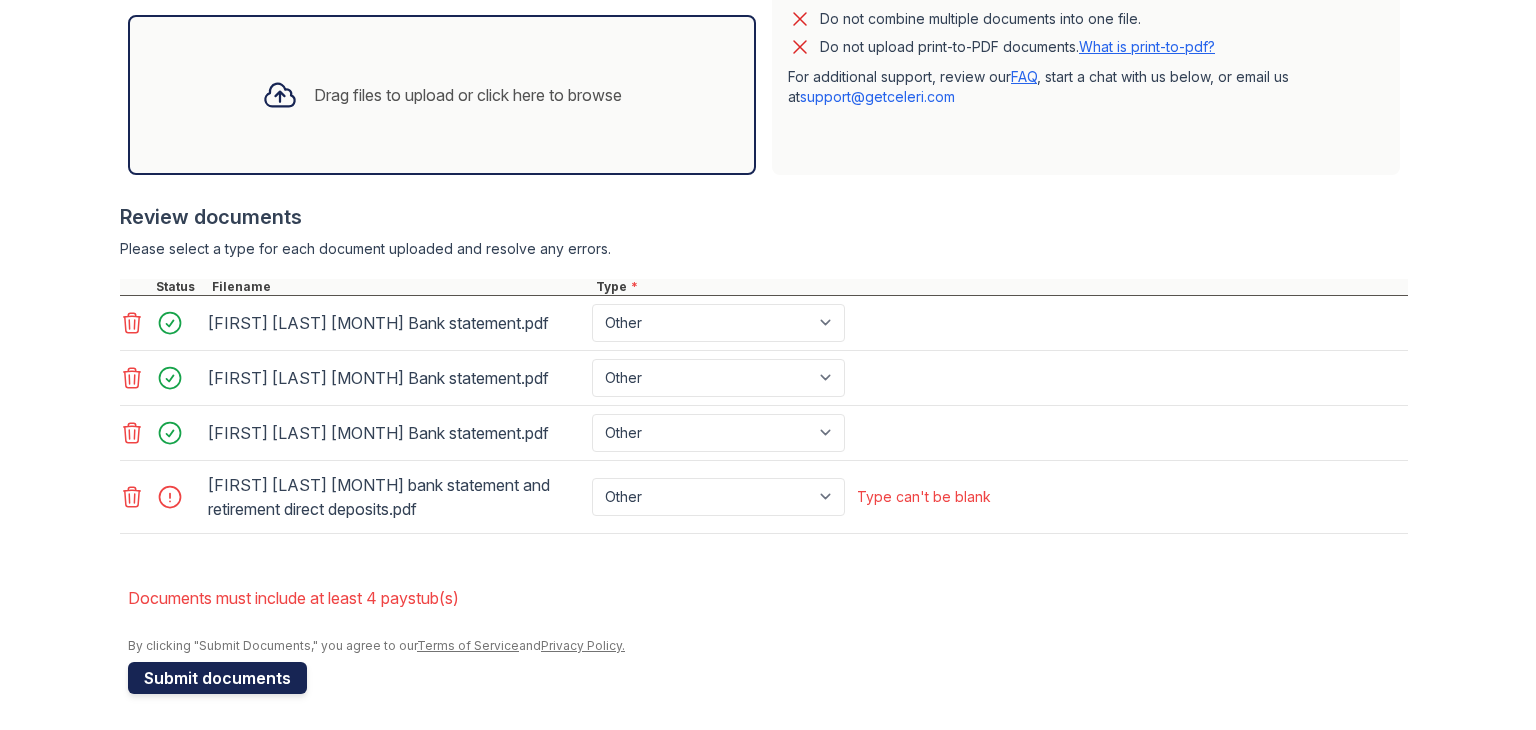 click on "Submit documents" at bounding box center [217, 678] 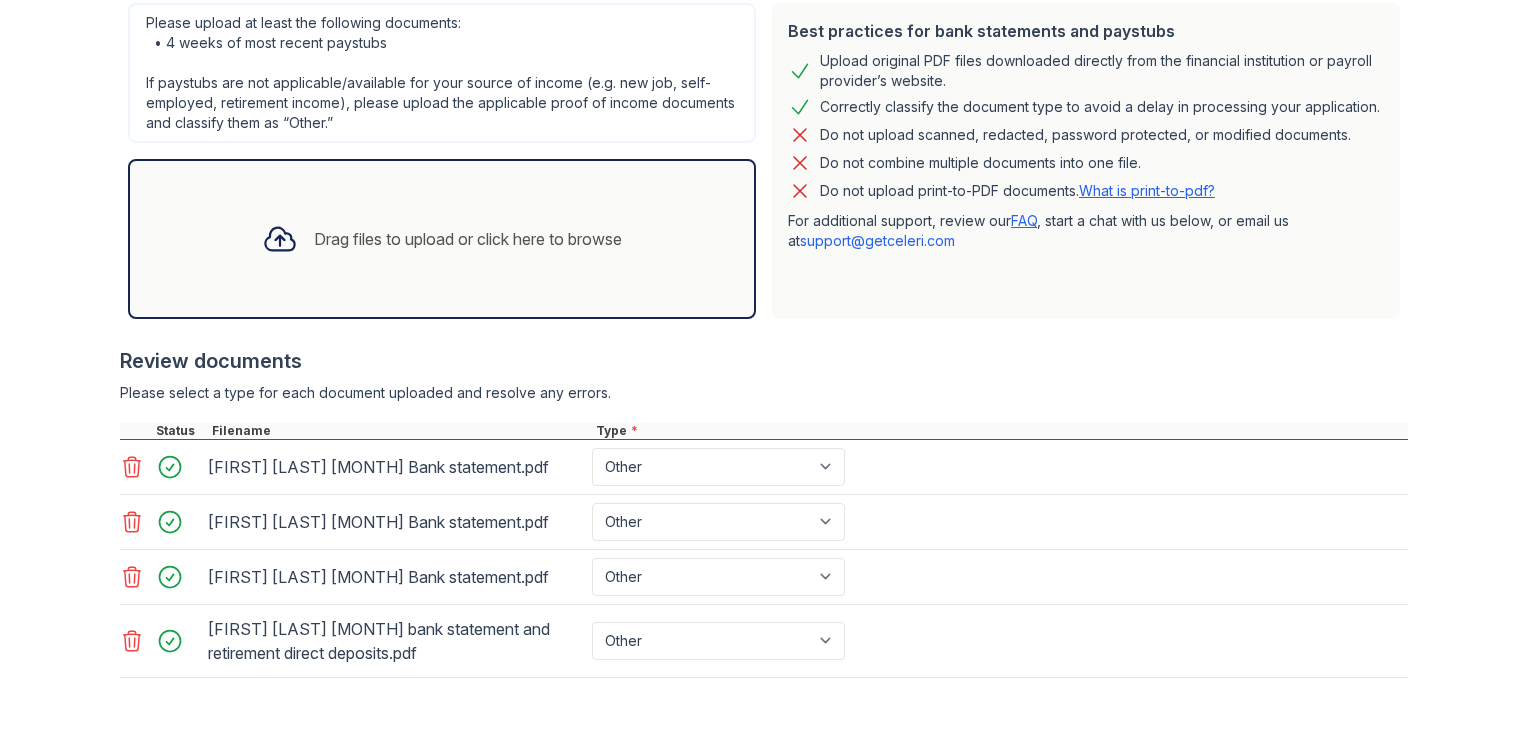 scroll, scrollTop: 649, scrollLeft: 0, axis: vertical 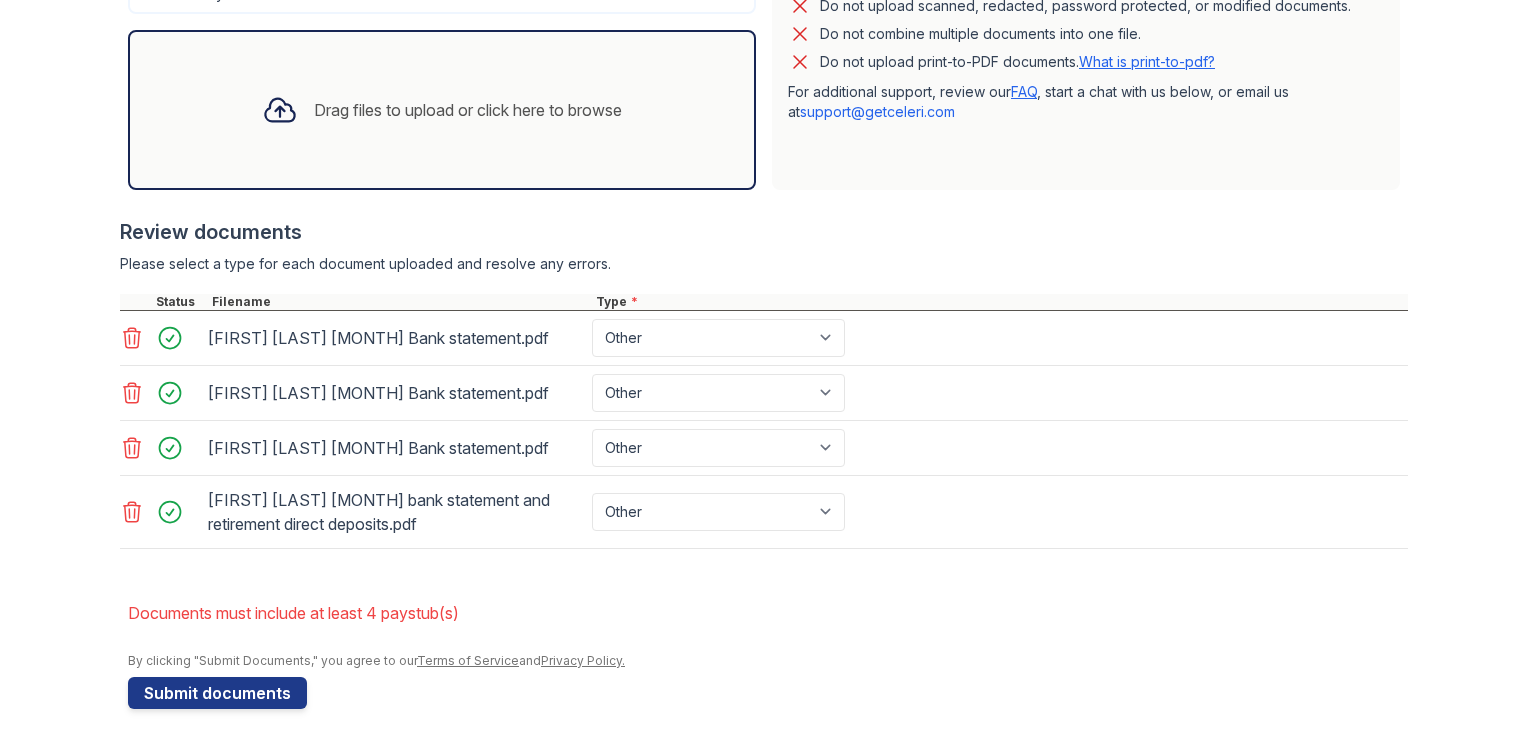 click at bounding box center (176, 338) 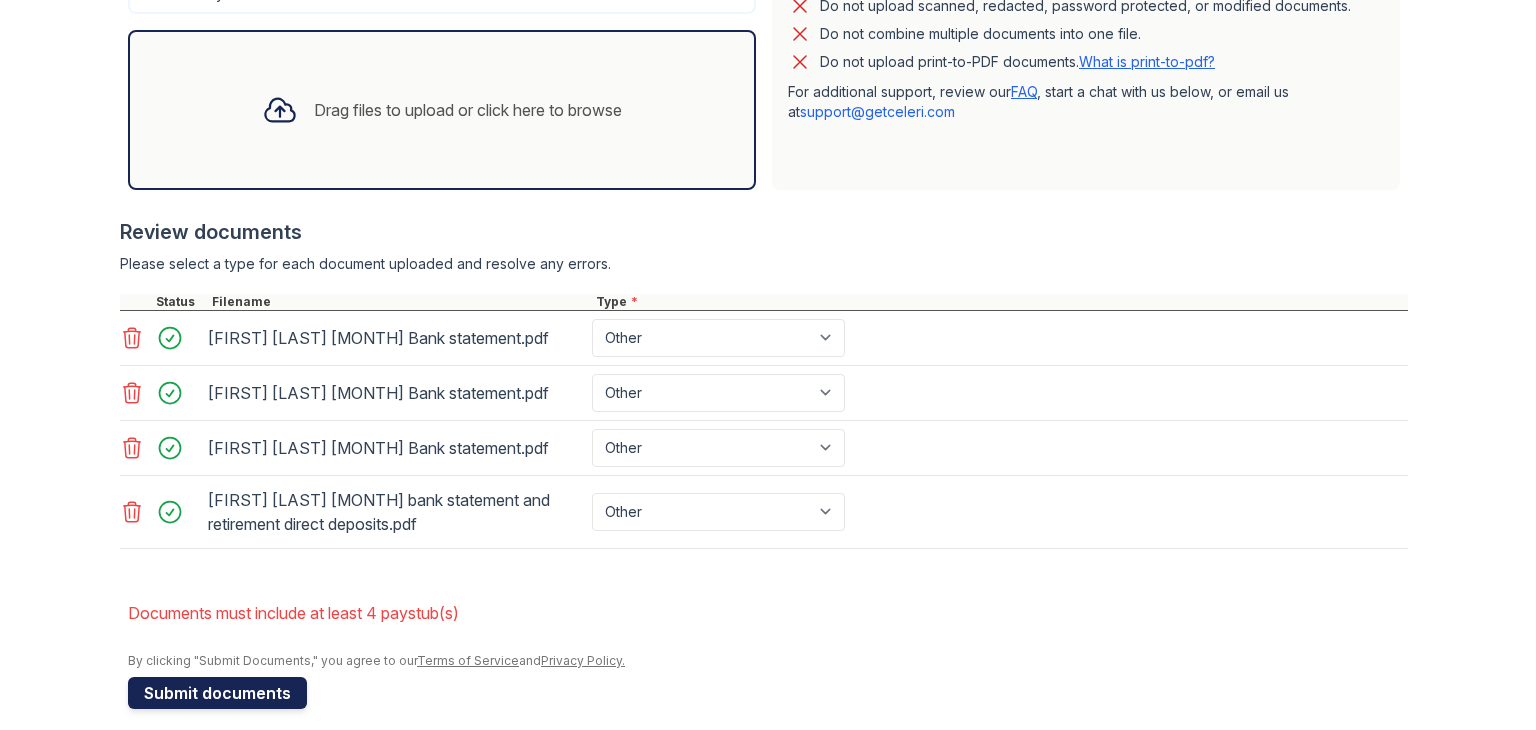 click on "Submit documents" at bounding box center [217, 693] 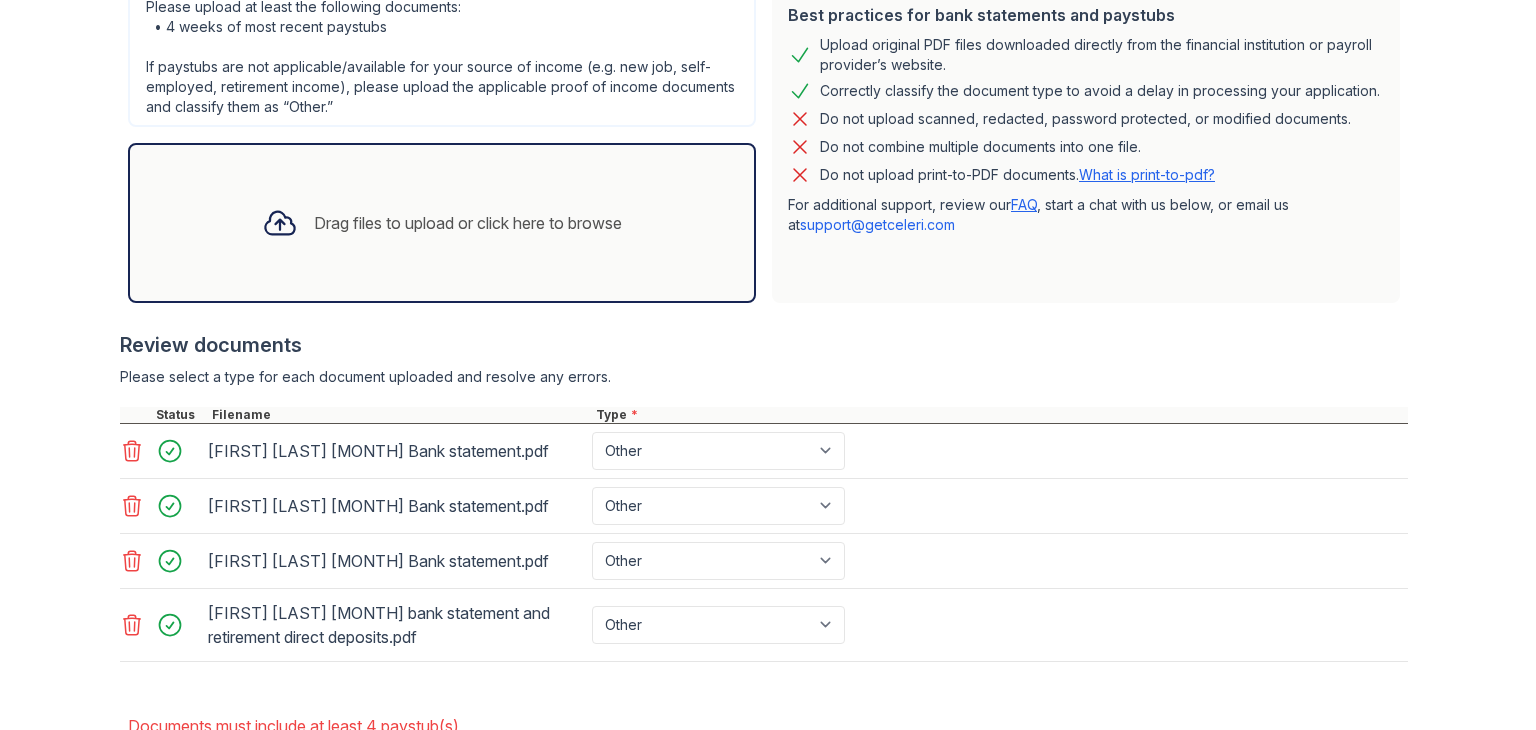 scroll, scrollTop: 540, scrollLeft: 0, axis: vertical 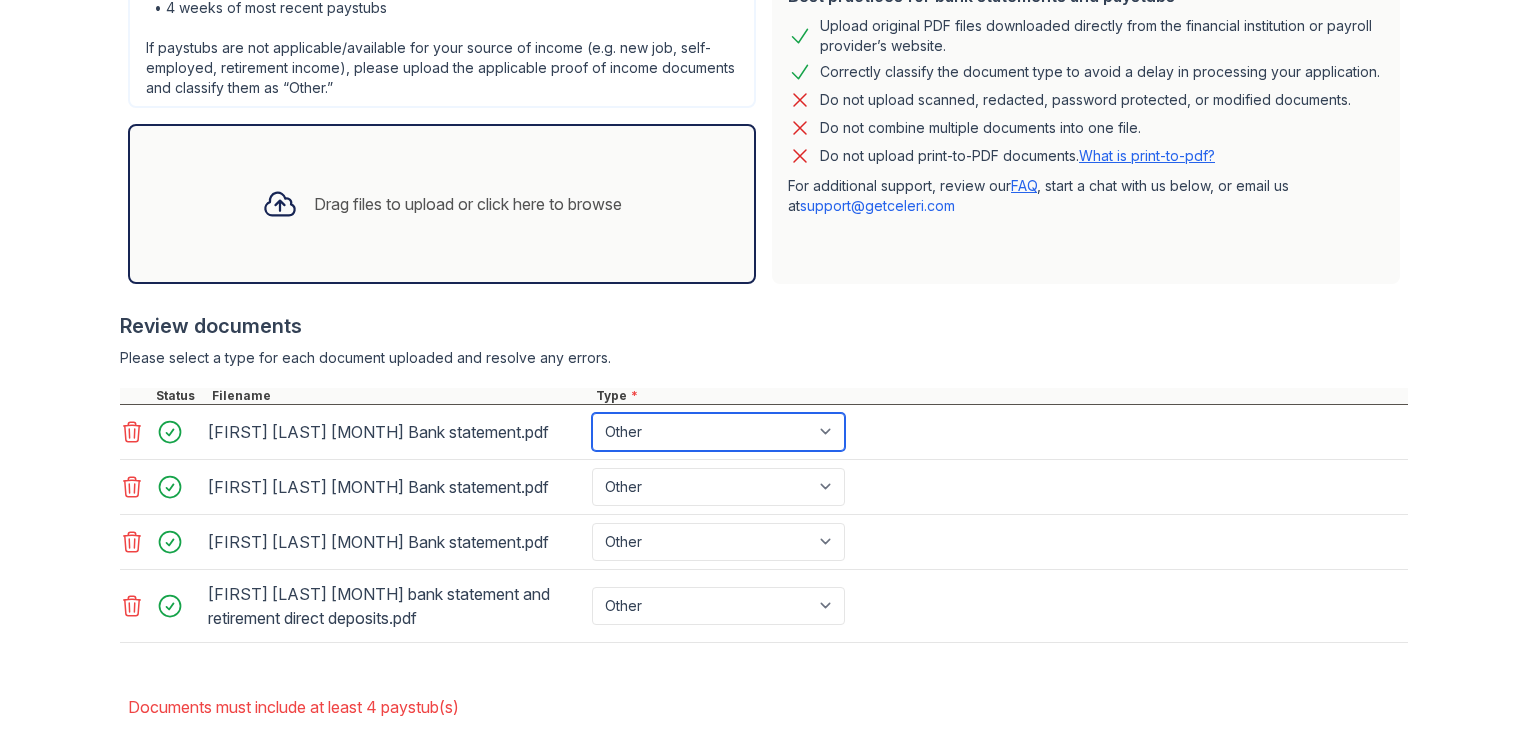 click on "Paystub
Bank Statement
Offer Letter
Tax Documents
Benefit Award Letter
Investment Account Statement
Other" at bounding box center (718, 432) 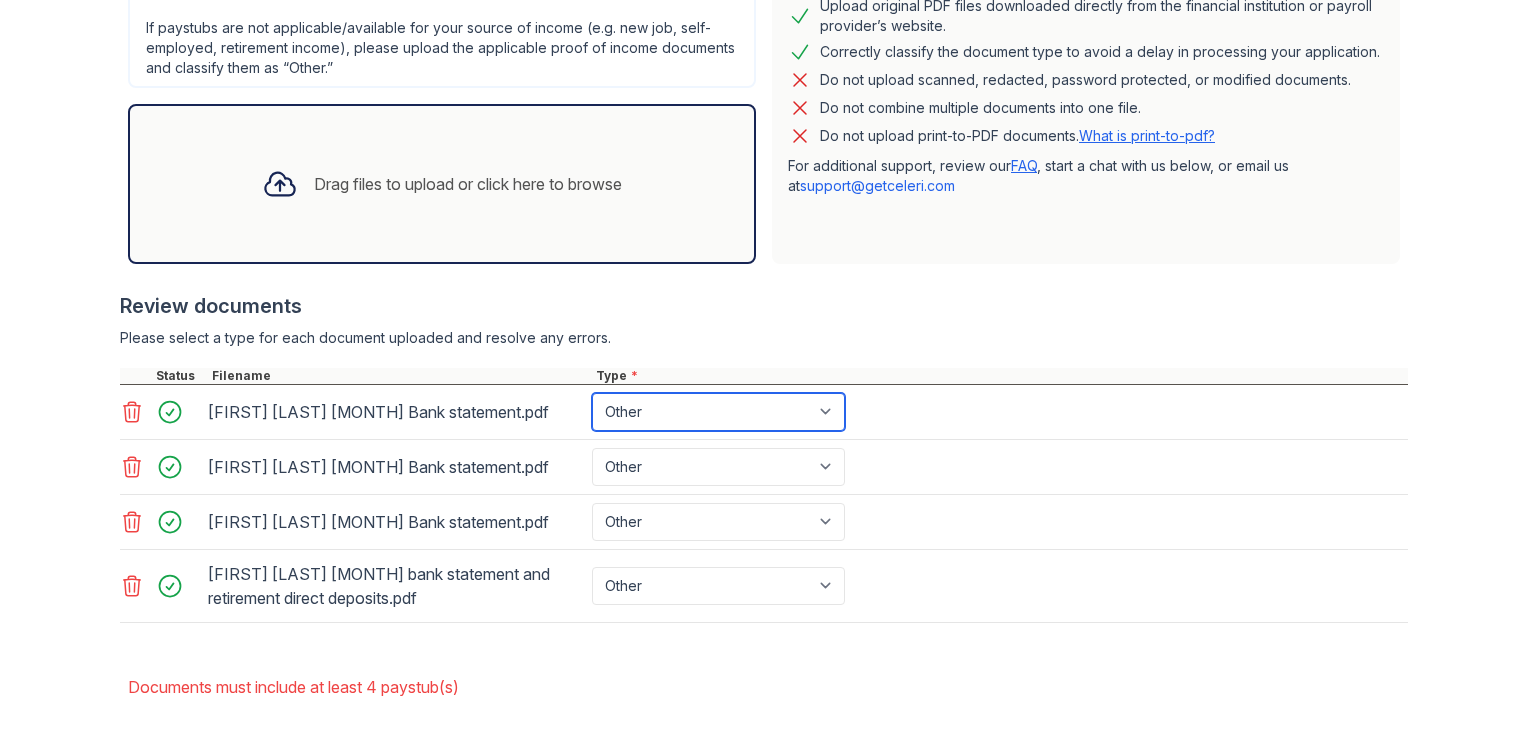 scroll, scrollTop: 563, scrollLeft: 0, axis: vertical 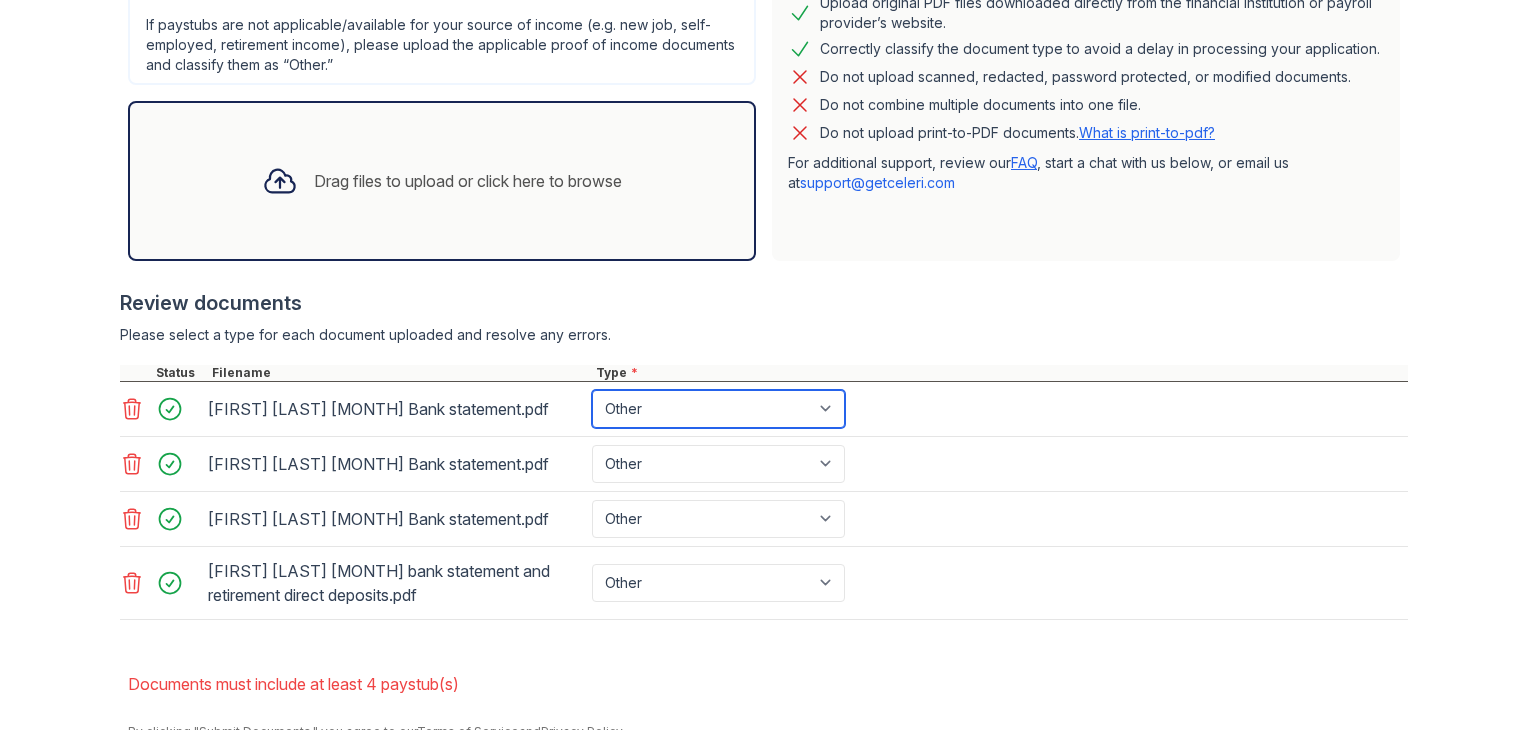 click on "Paystub
Bank Statement
Offer Letter
Tax Documents
Benefit Award Letter
Investment Account Statement
Other" at bounding box center (718, 409) 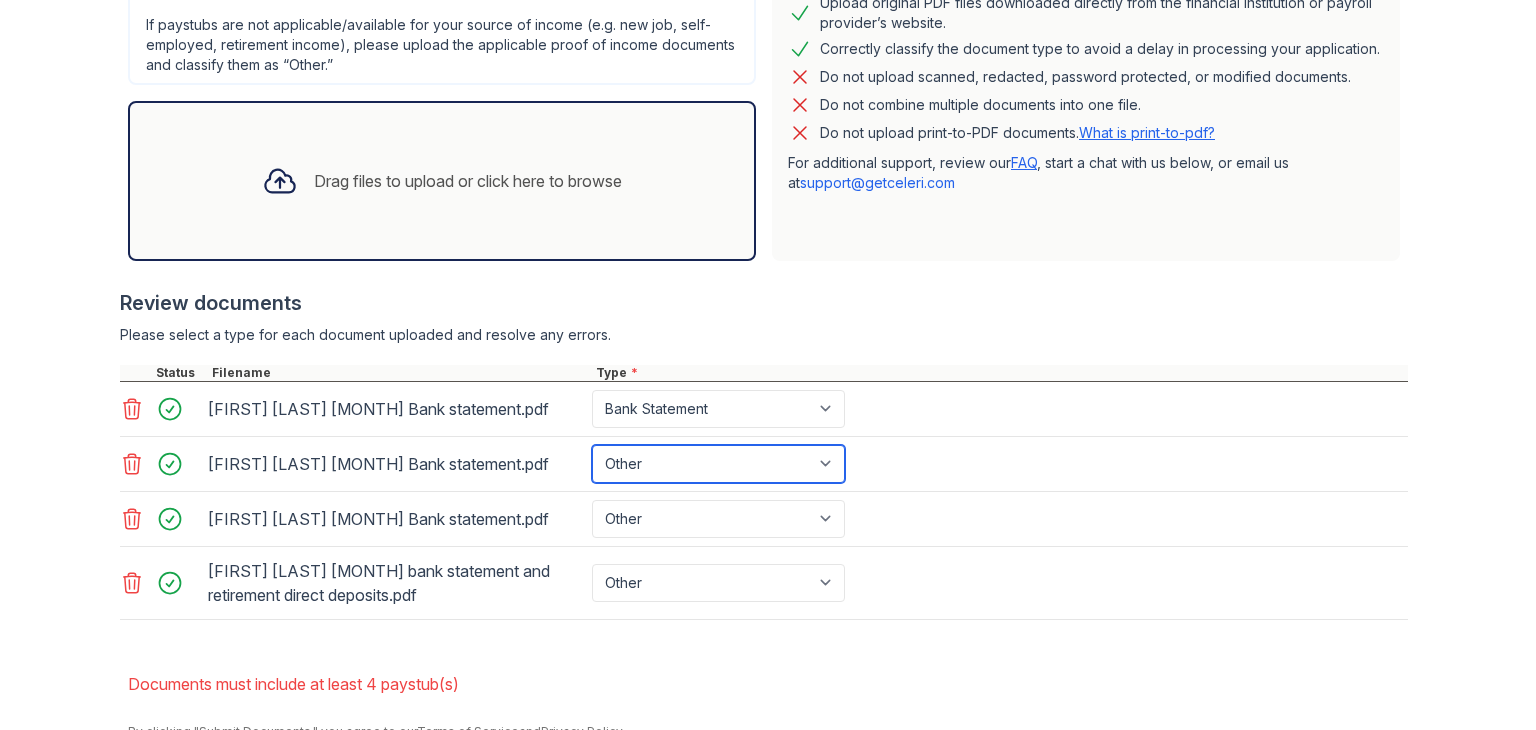 click on "Paystub
Bank Statement
Offer Letter
Tax Documents
Benefit Award Letter
Investment Account Statement
Other" at bounding box center [718, 464] 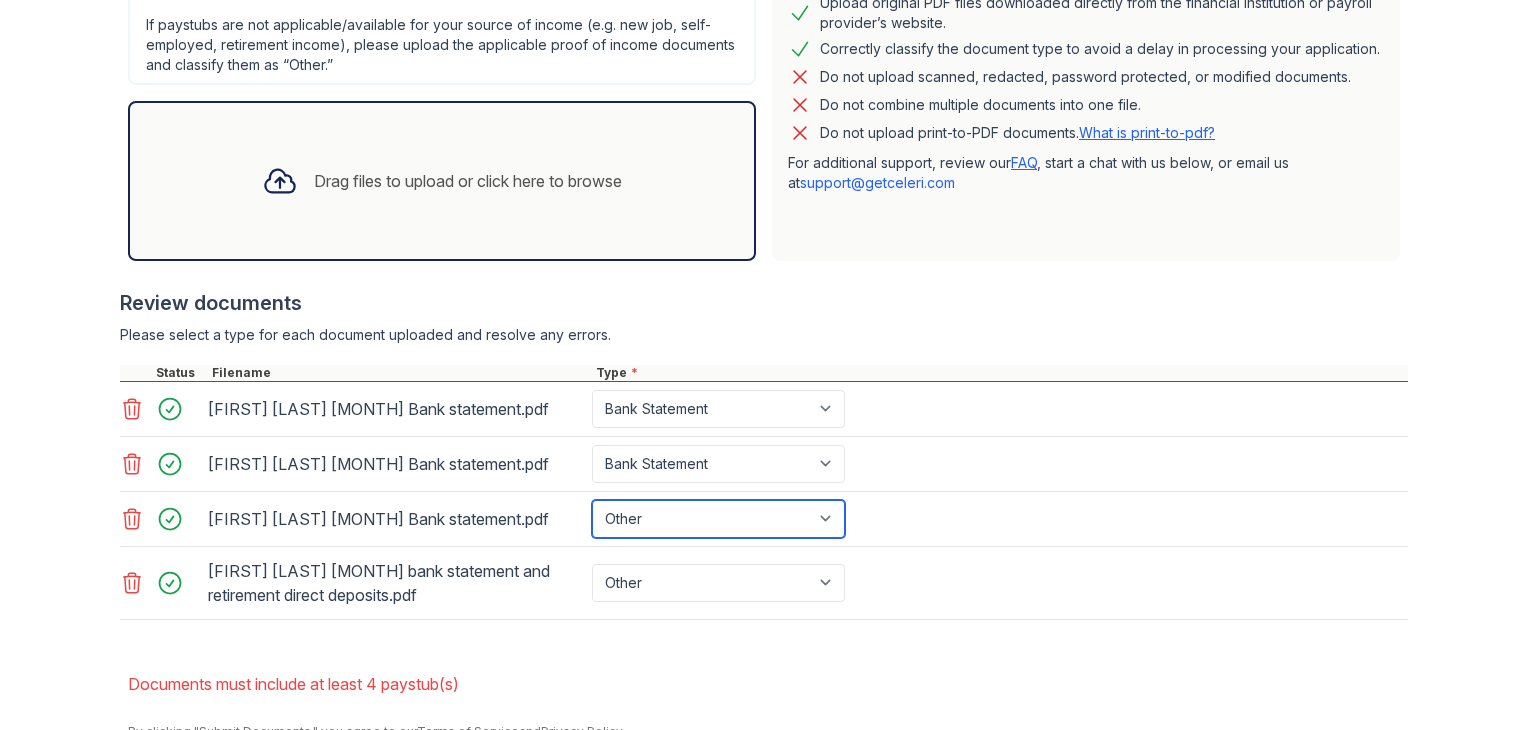 click on "Paystub
Bank Statement
Offer Letter
Tax Documents
Benefit Award Letter
Investment Account Statement
Other" at bounding box center [718, 519] 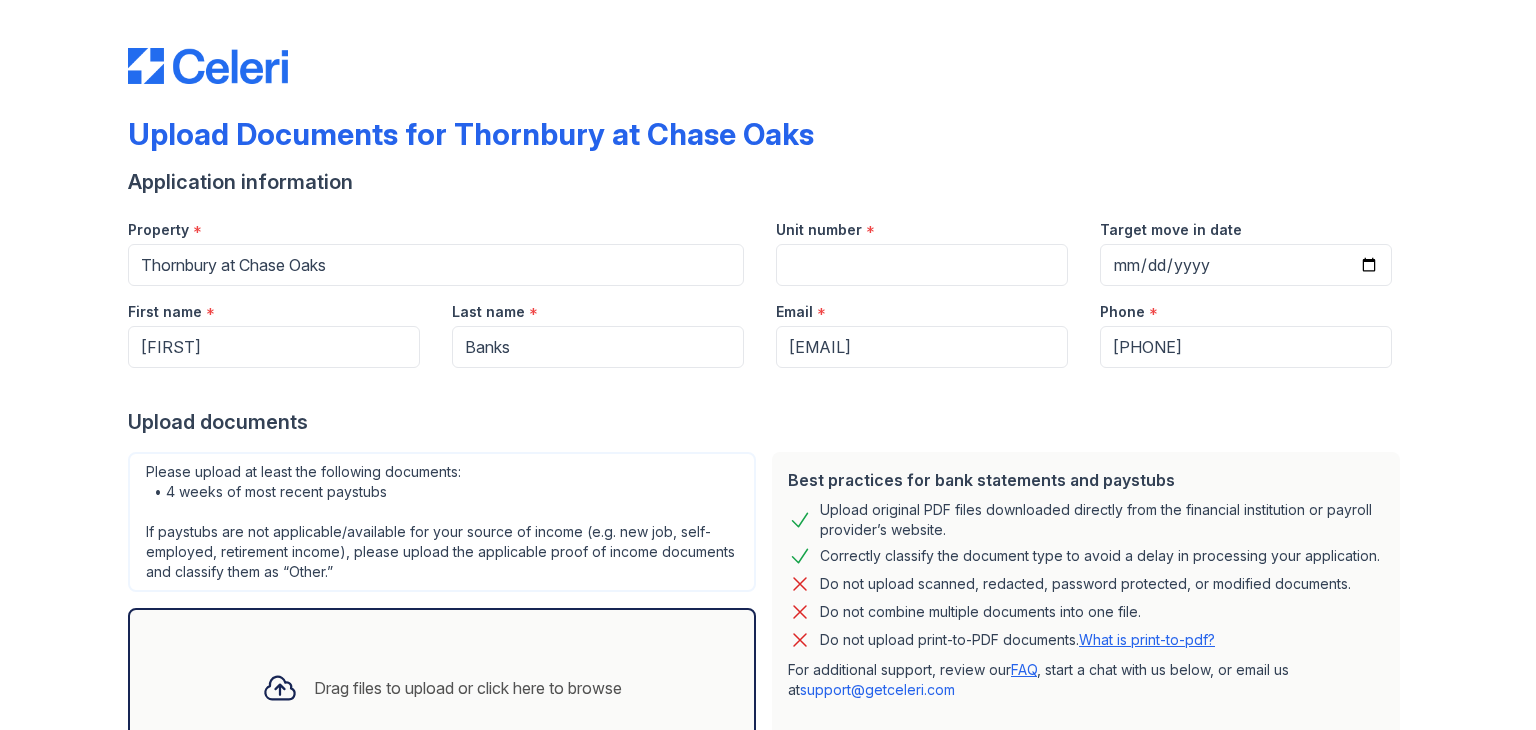 scroll, scrollTop: 0, scrollLeft: 0, axis: both 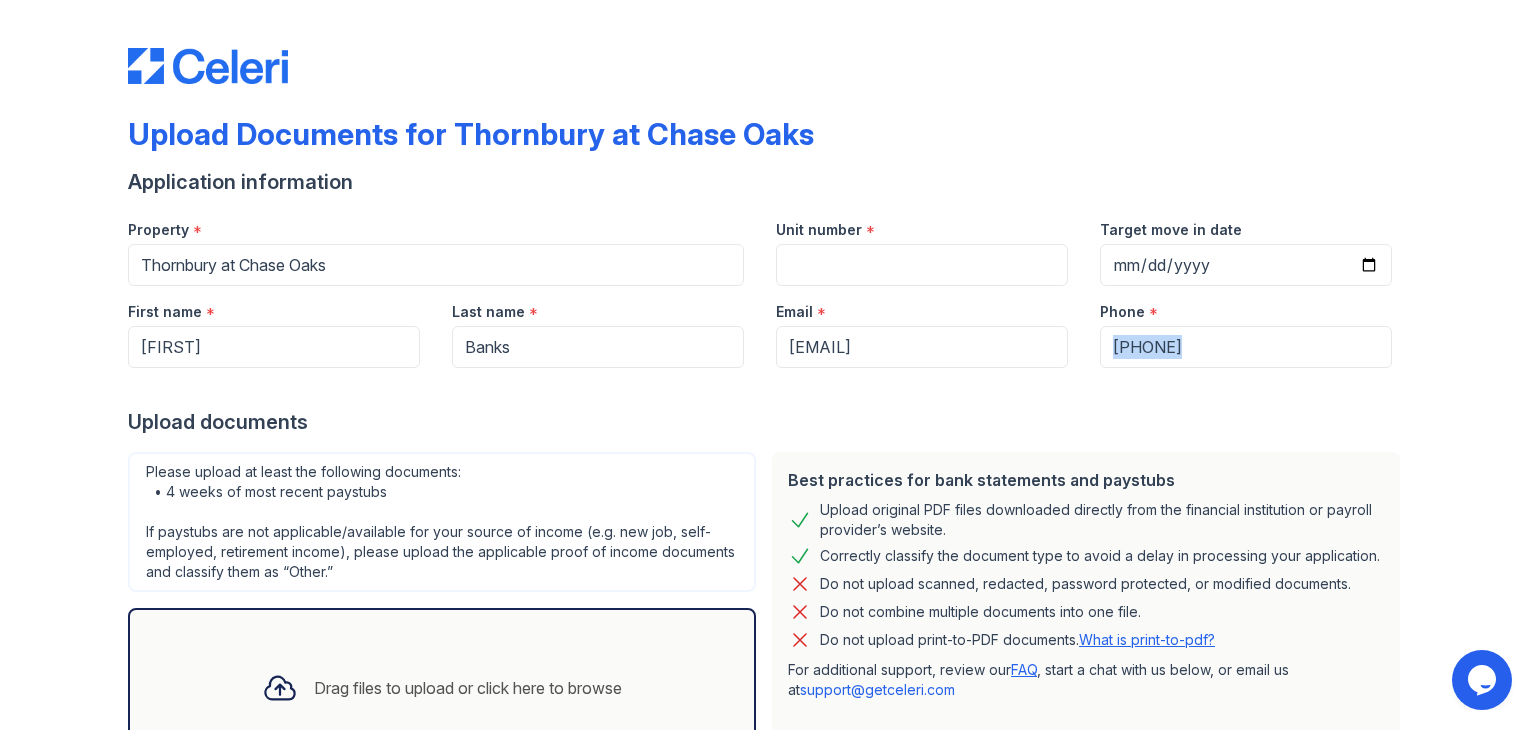 drag, startPoint x: 1516, startPoint y: 339, endPoint x: 1507, endPoint y: 405, distance: 66.61081 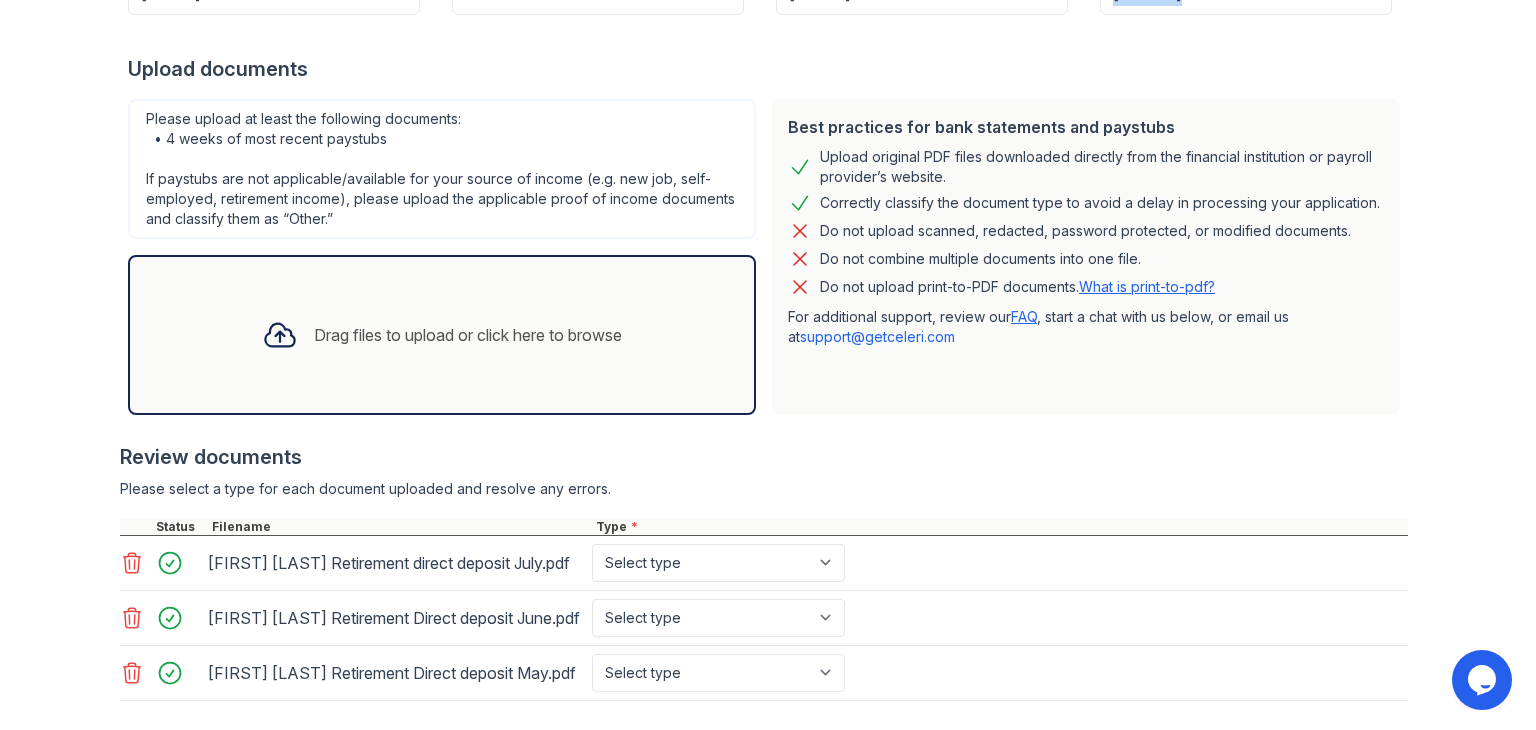 scroll, scrollTop: 456, scrollLeft: 0, axis: vertical 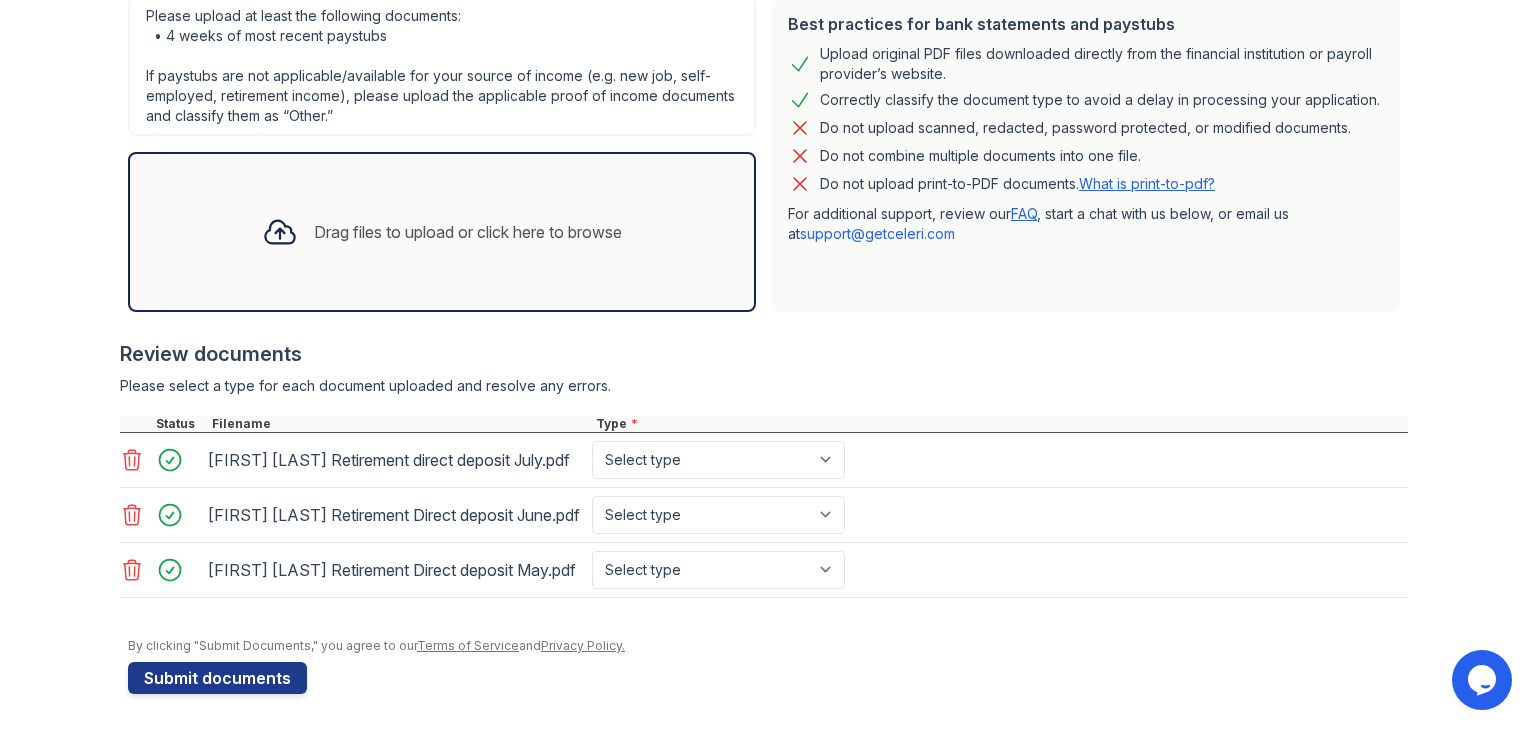 click on "BanksPamela Retirement Direct deposit June.pdf
Select type
Paystub
Bank Statement
Offer Letter
Tax Documents
Benefit Award Letter
Investment Account Statement
Other" at bounding box center [764, 515] 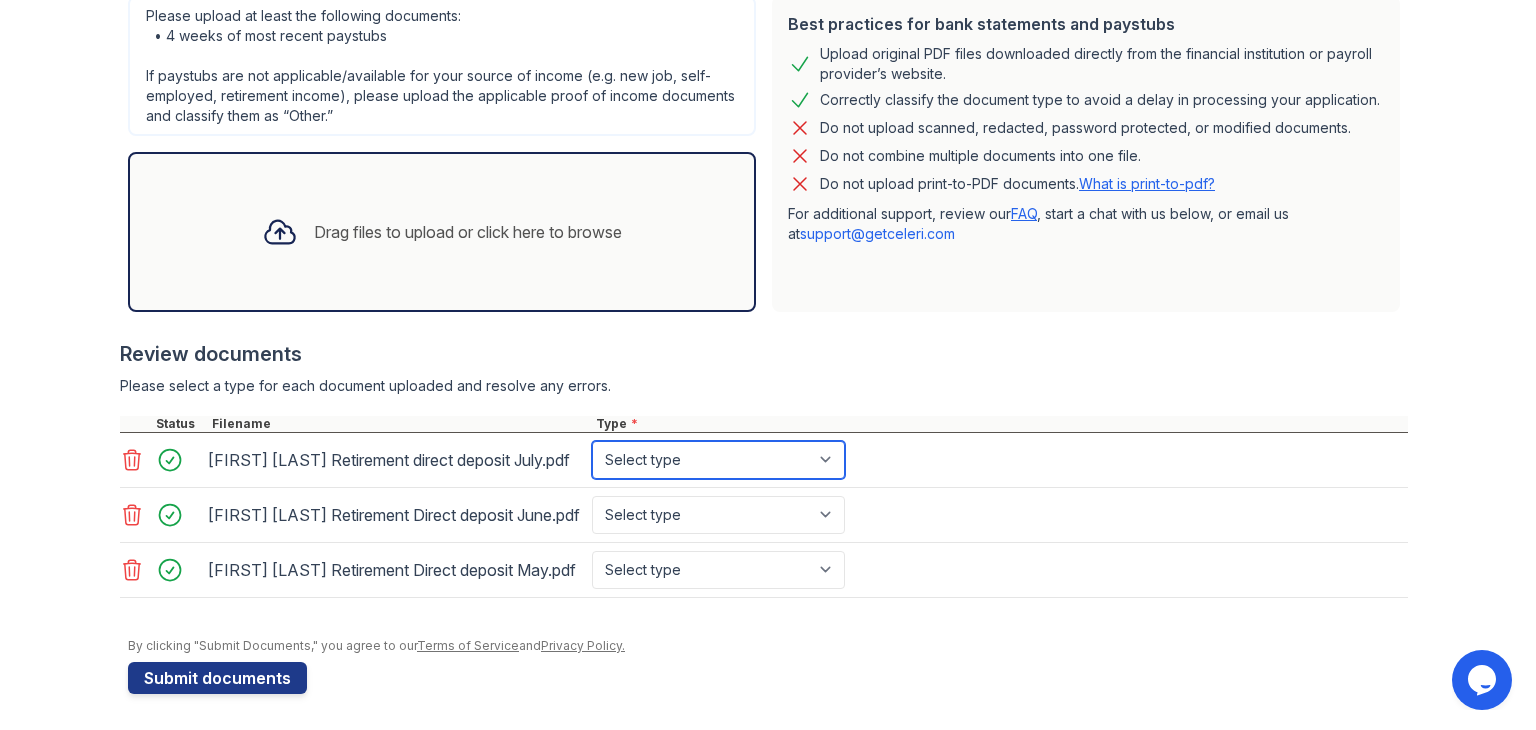 click on "Select type
Paystub
Bank Statement
Offer Letter
Tax Documents
Benefit Award Letter
Investment Account Statement
Other" at bounding box center [718, 460] 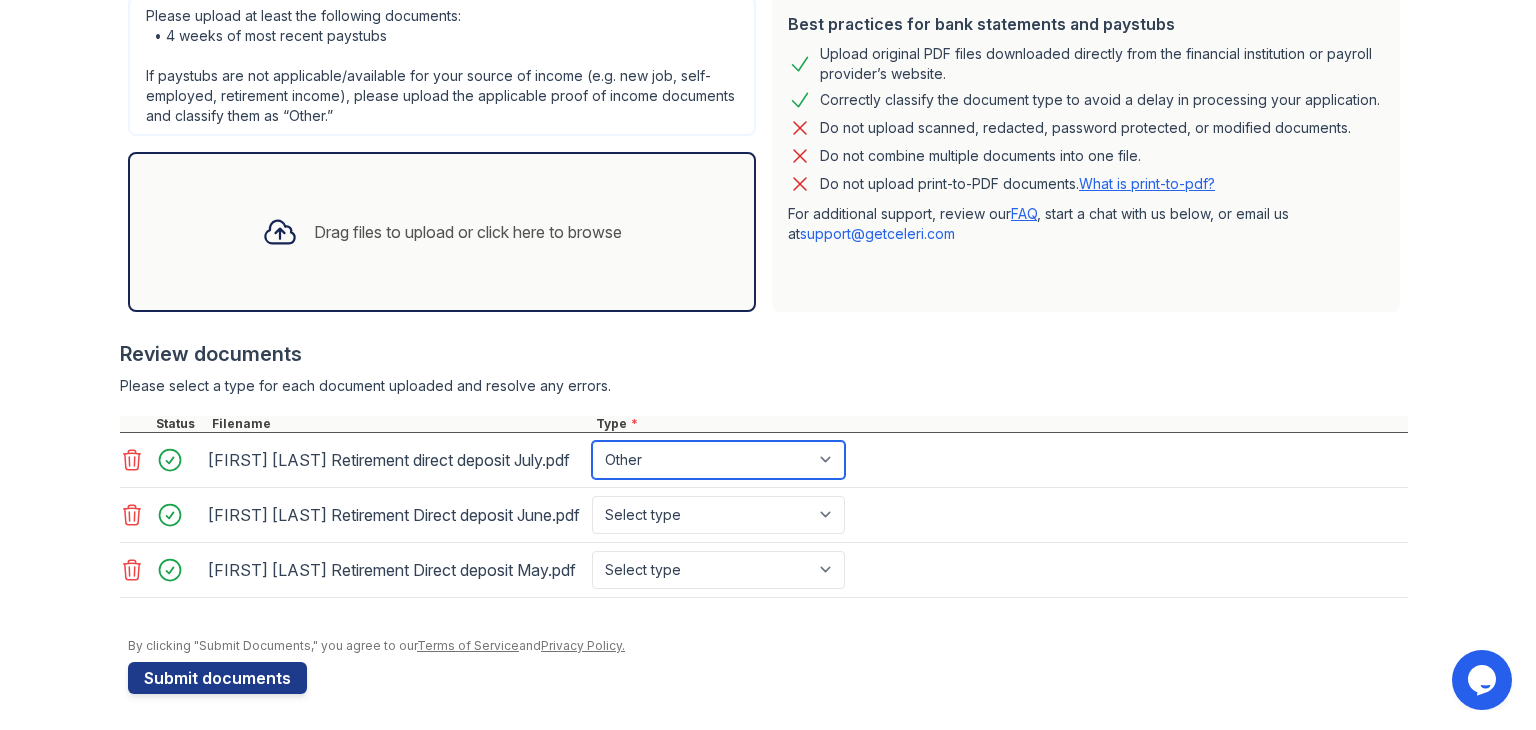 click on "Select type
Paystub
Bank Statement
Offer Letter
Tax Documents
Benefit Award Letter
Investment Account Statement
Other" at bounding box center [718, 460] 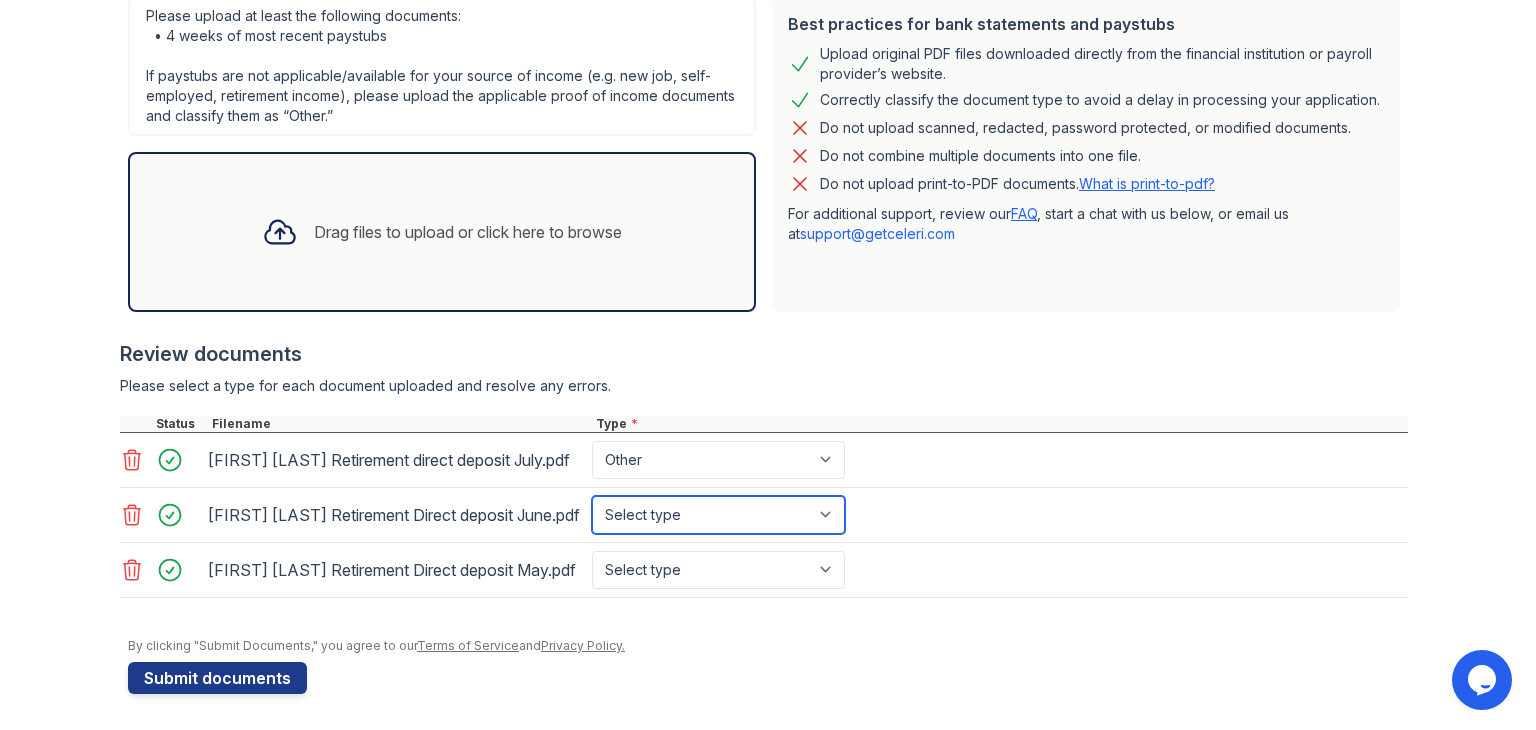 click on "Select type
Paystub
Bank Statement
Offer Letter
Tax Documents
Benefit Award Letter
Investment Account Statement
Other" at bounding box center [718, 515] 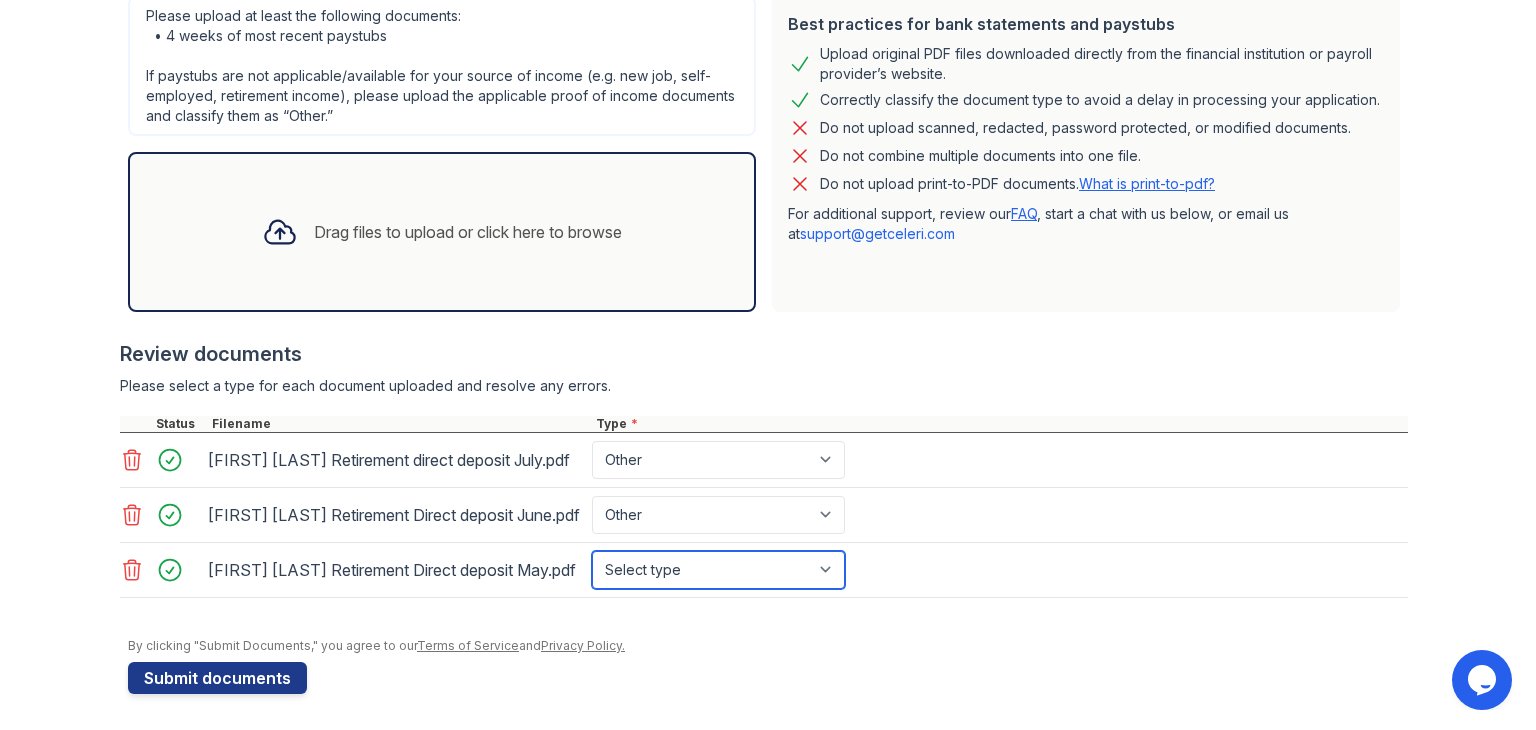click on "Select type
Paystub
Bank Statement
Offer Letter
Tax Documents
Benefit Award Letter
Investment Account Statement
Other" at bounding box center (718, 570) 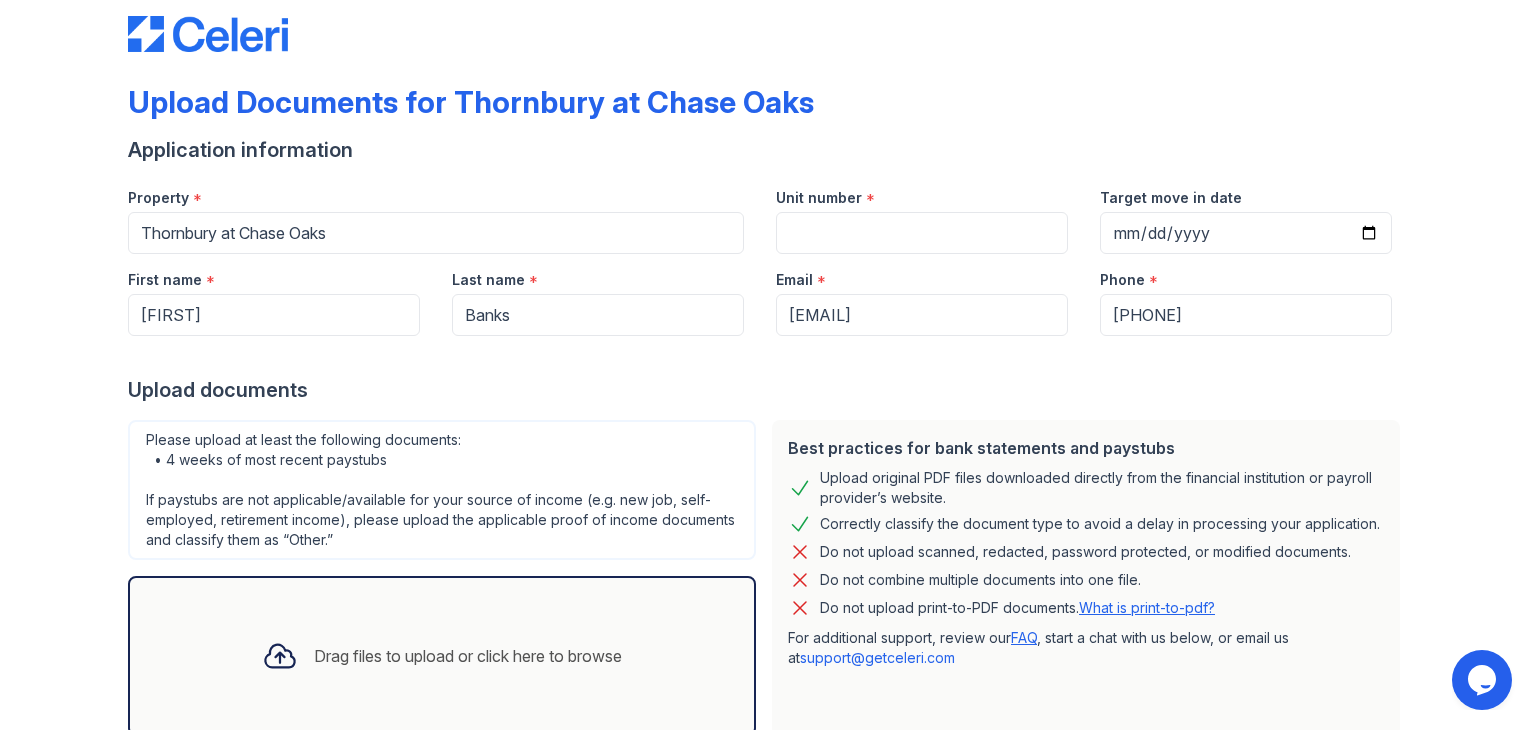 scroll, scrollTop: 0, scrollLeft: 0, axis: both 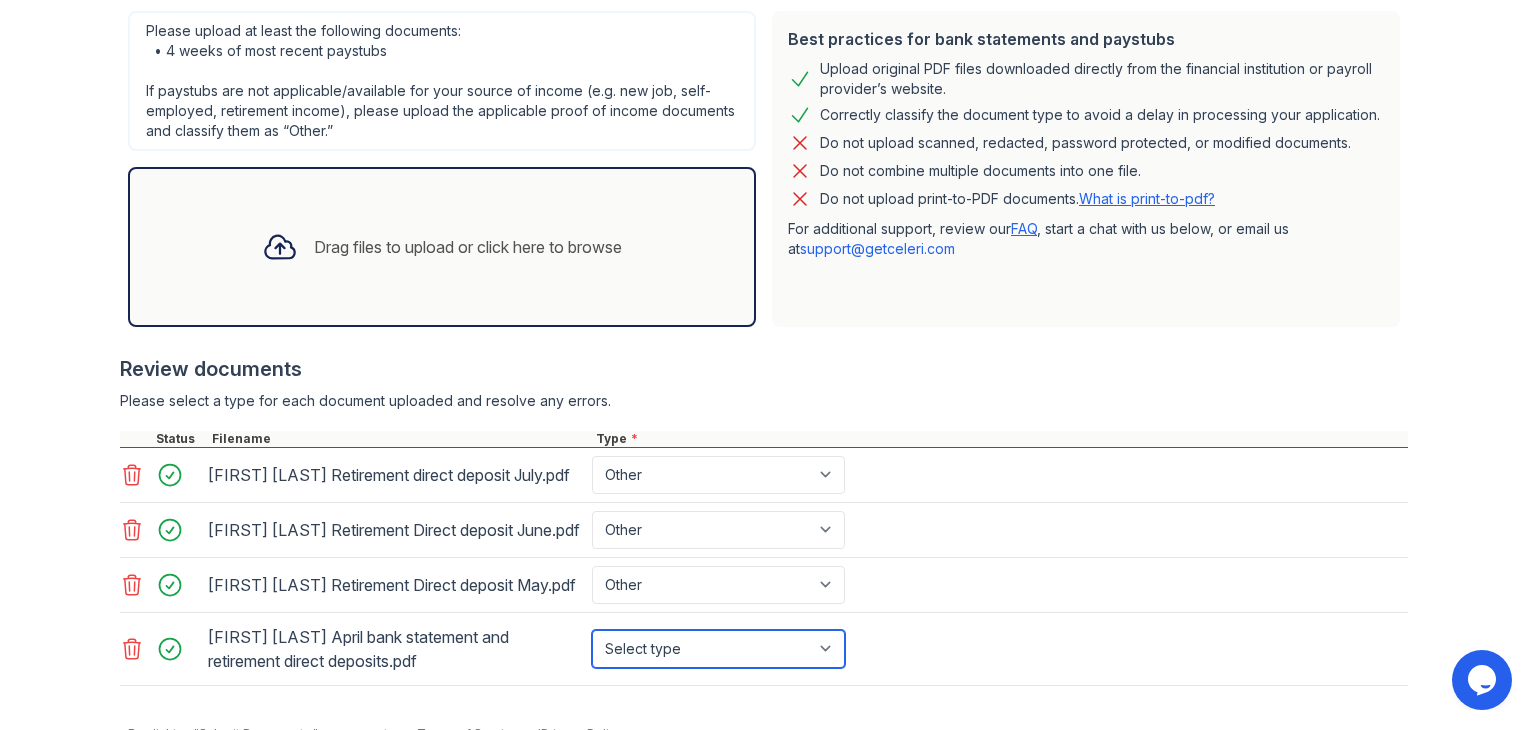 click on "Select type
Paystub
Bank Statement
Offer Letter
Tax Documents
Benefit Award Letter
Investment Account Statement
Other" at bounding box center (718, 649) 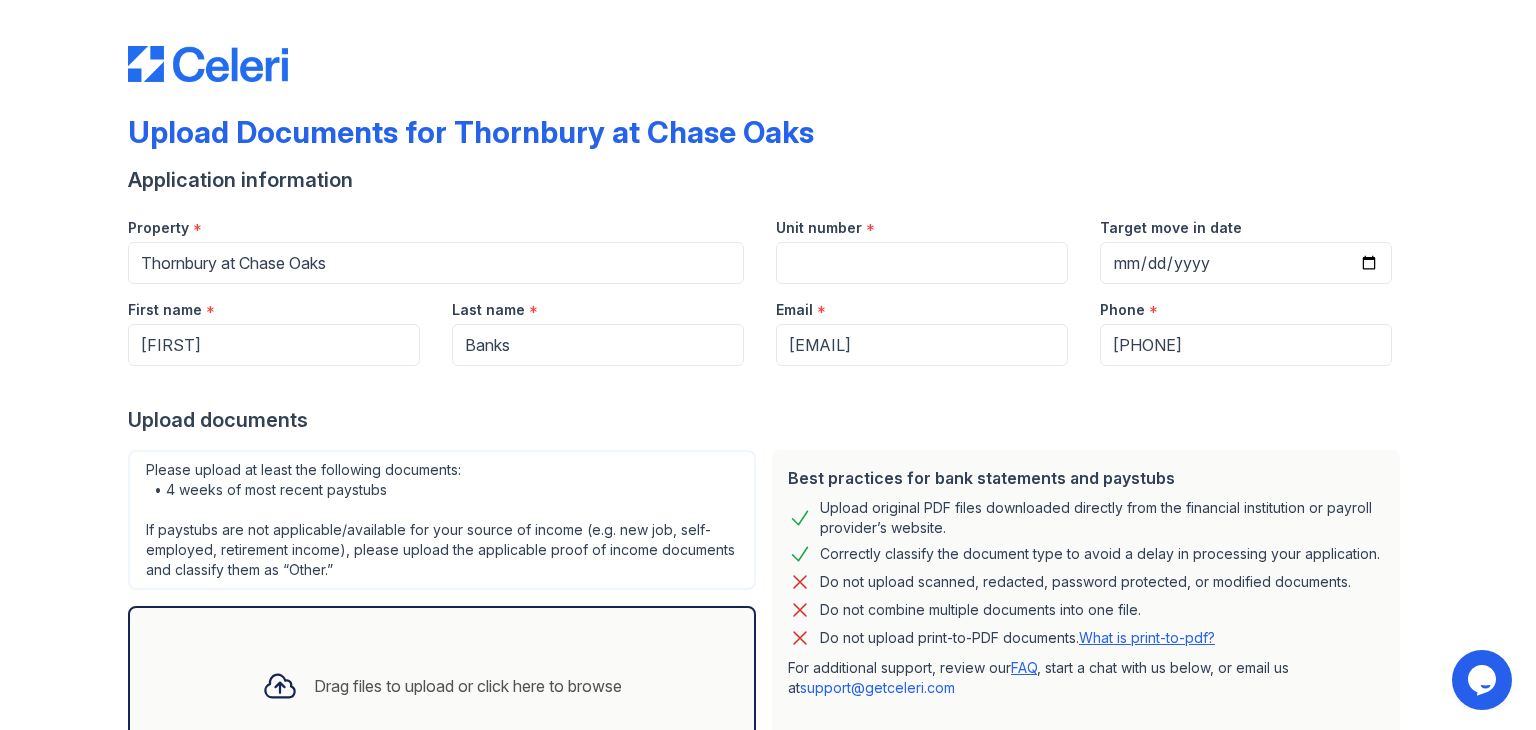 scroll, scrollTop: 0, scrollLeft: 0, axis: both 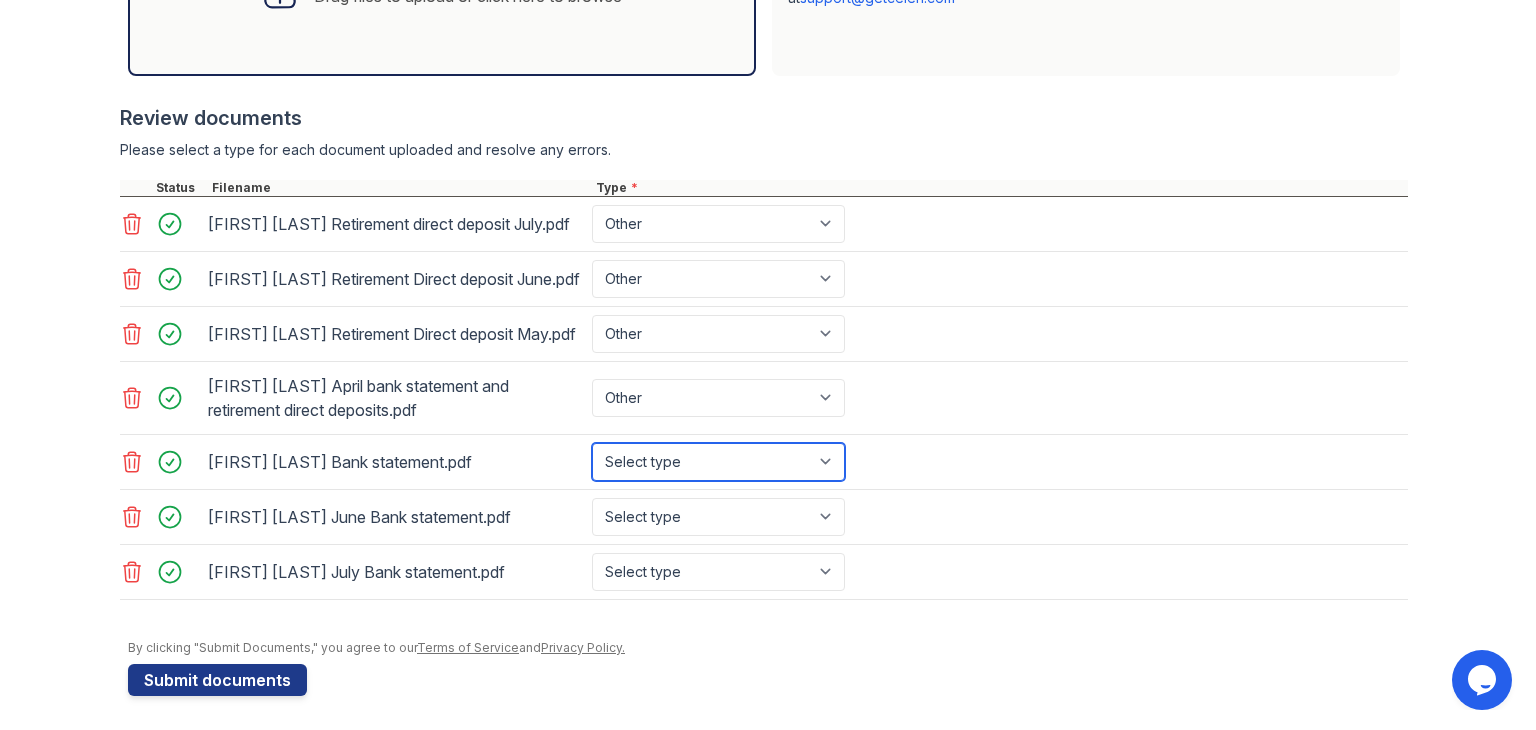 click on "Select type
Paystub
Bank Statement
Offer Letter
Tax Documents
Benefit Award Letter
Investment Account Statement
Other" at bounding box center [718, 462] 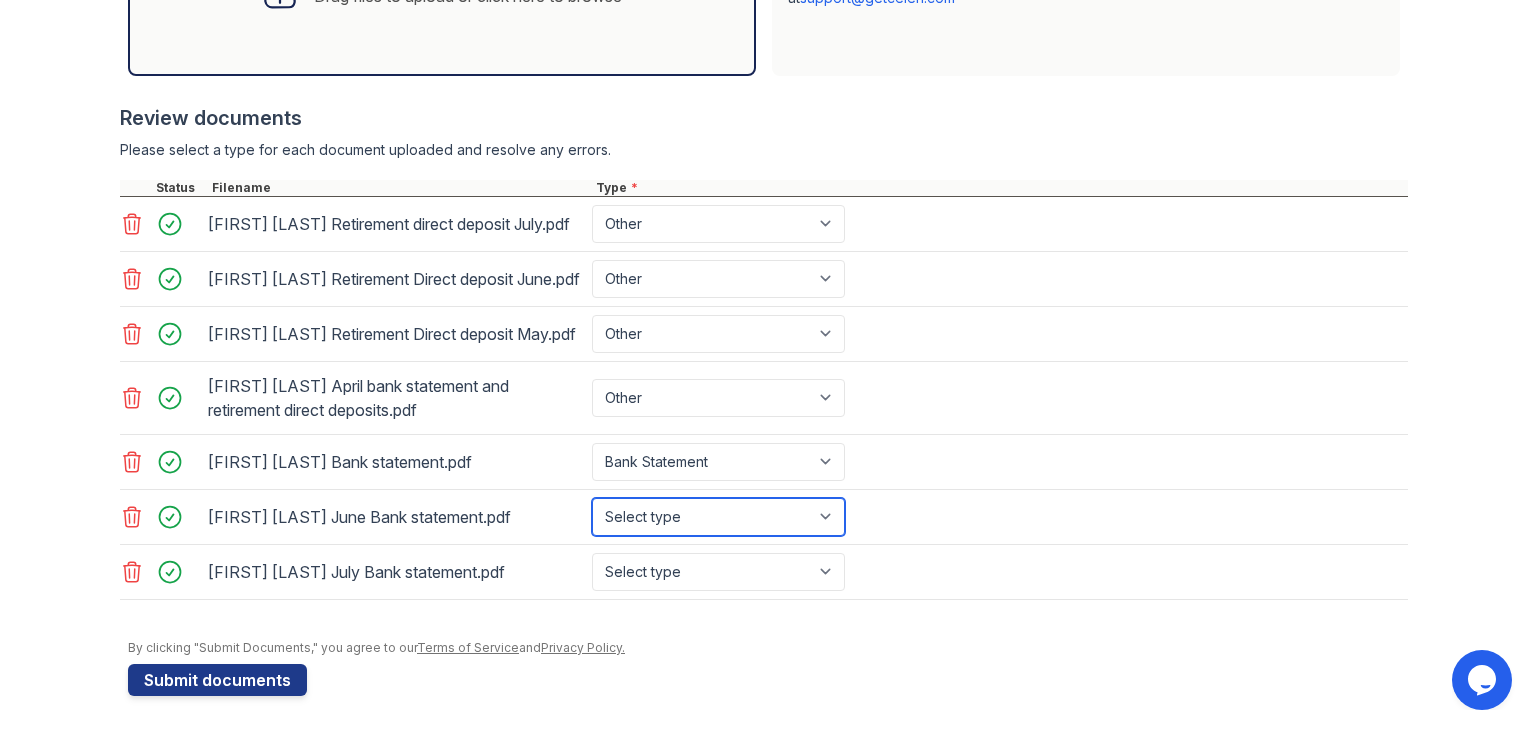 click on "Select type
Paystub
Bank Statement
Offer Letter
Tax Documents
Benefit Award Letter
Investment Account Statement
Other" at bounding box center (718, 517) 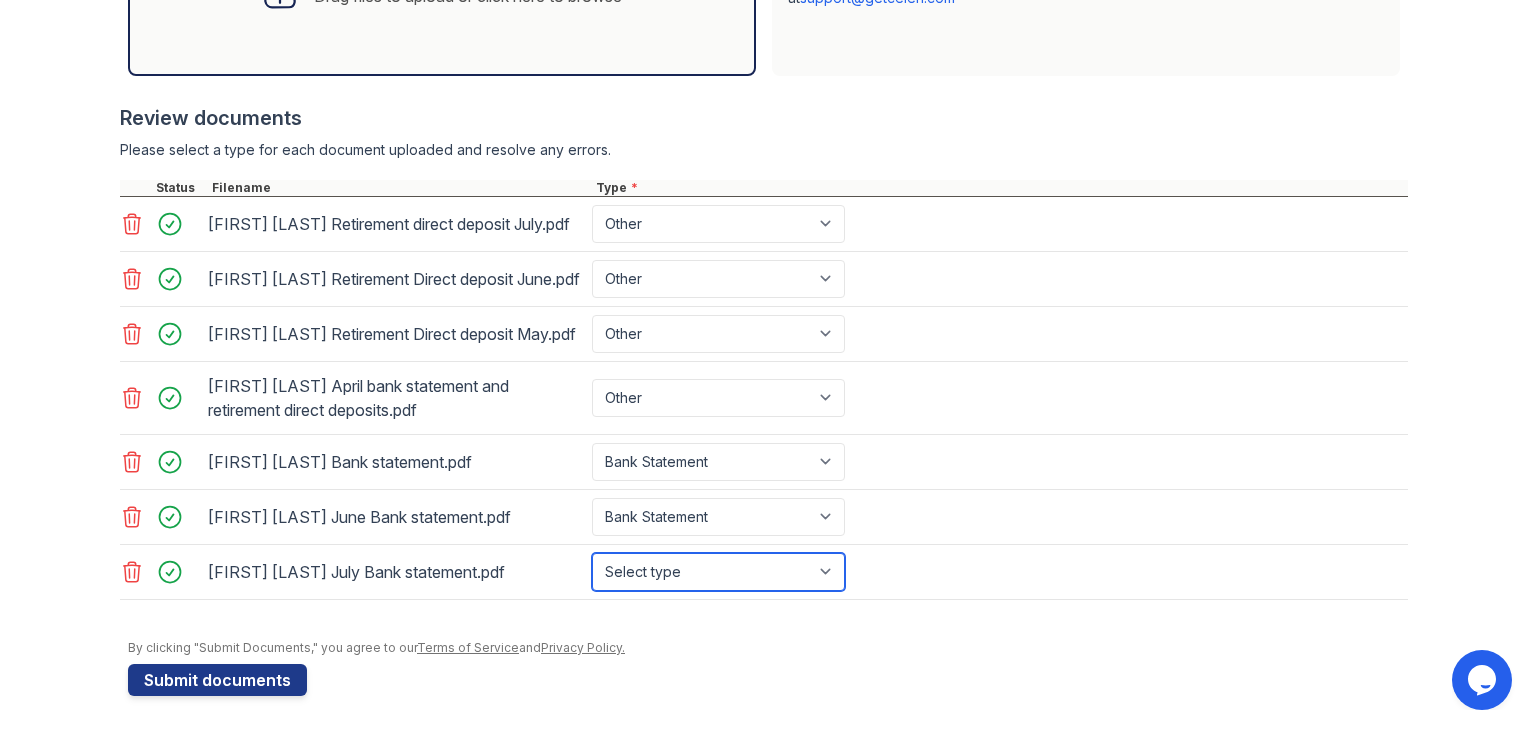 click on "Select type
Paystub
Bank Statement
Offer Letter
Tax Documents
Benefit Award Letter
Investment Account Statement
Other" at bounding box center [718, 572] 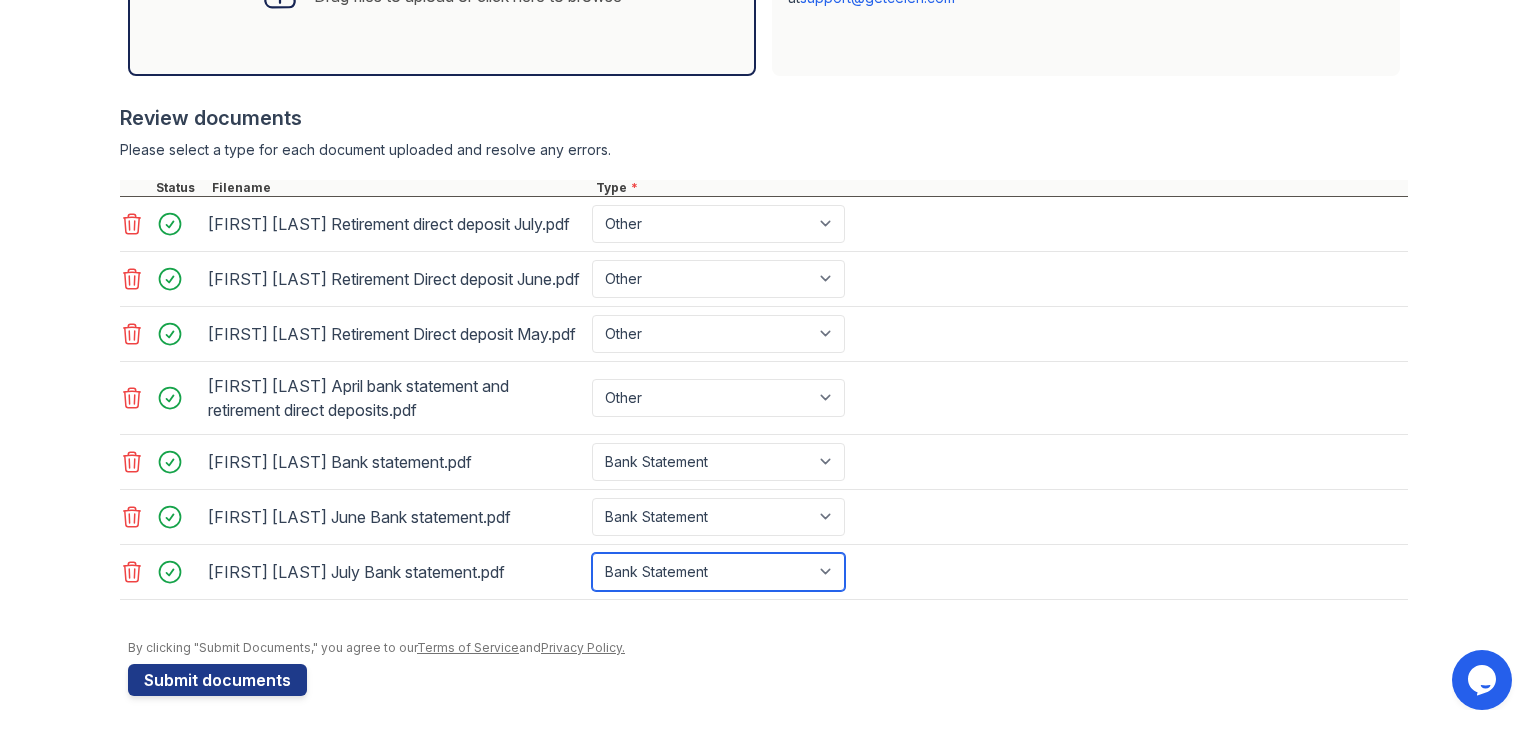 click on "Select type
Paystub
Bank Statement
Offer Letter
Tax Documents
Benefit Award Letter
Investment Account Statement
Other" at bounding box center [718, 572] 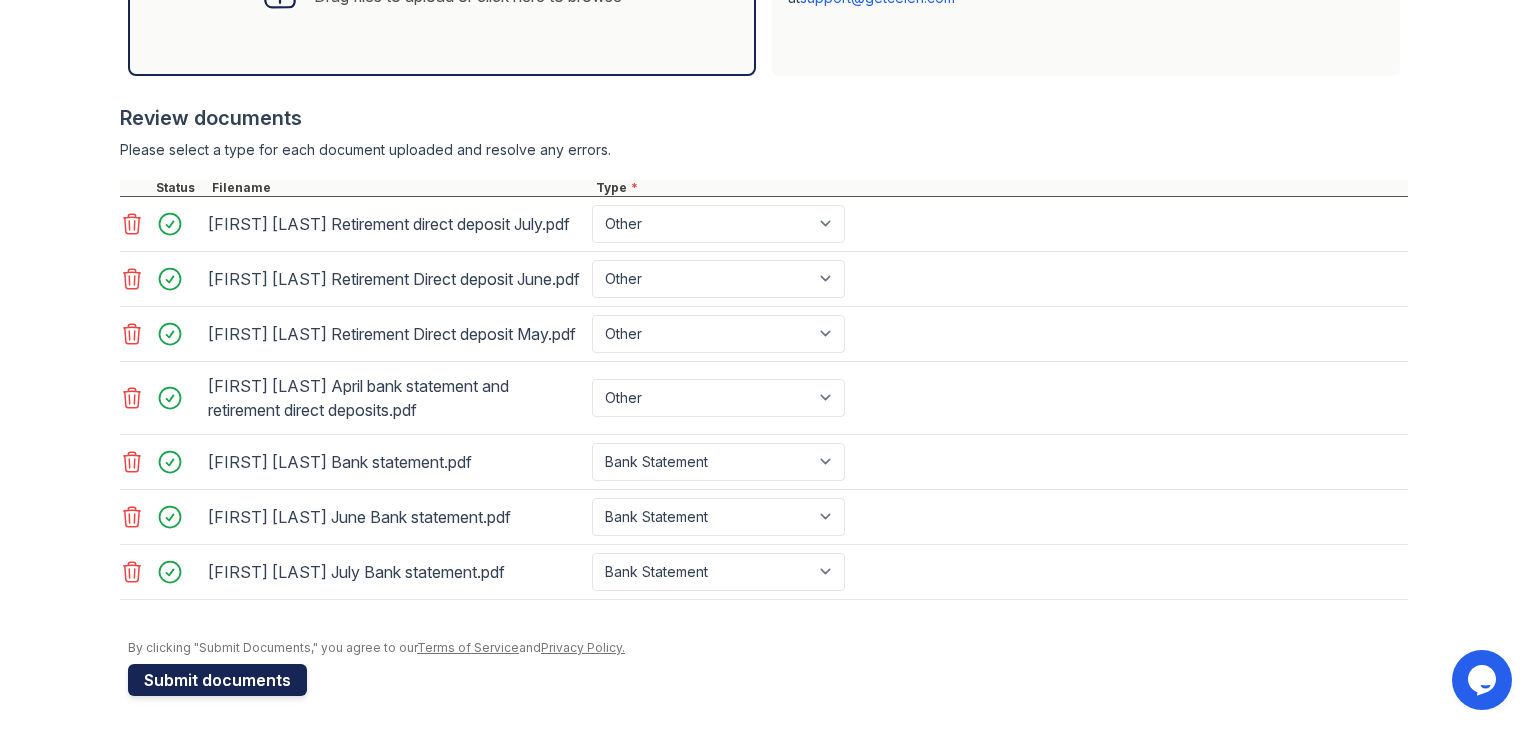 click on "Submit documents" at bounding box center [217, 680] 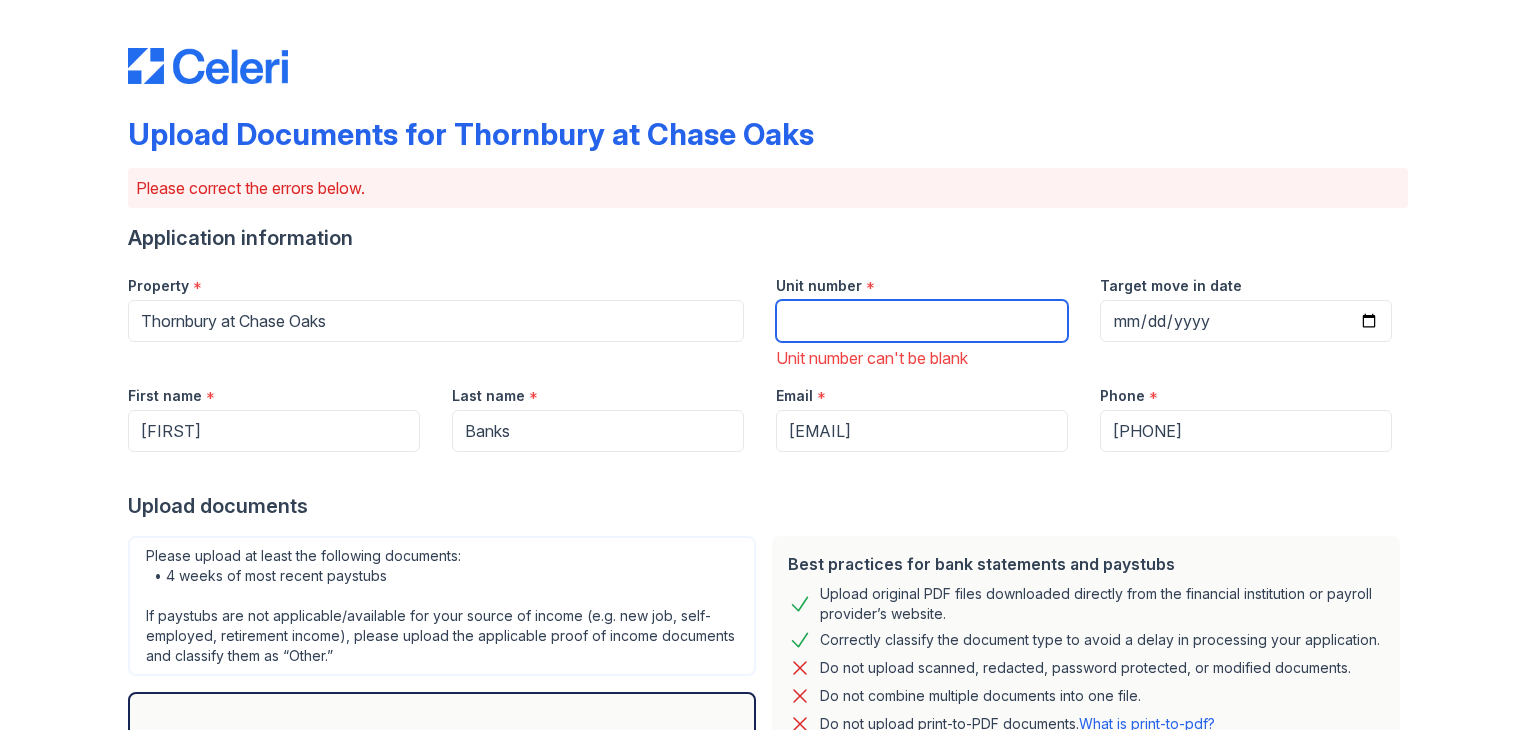click on "Unit number" at bounding box center [922, 321] 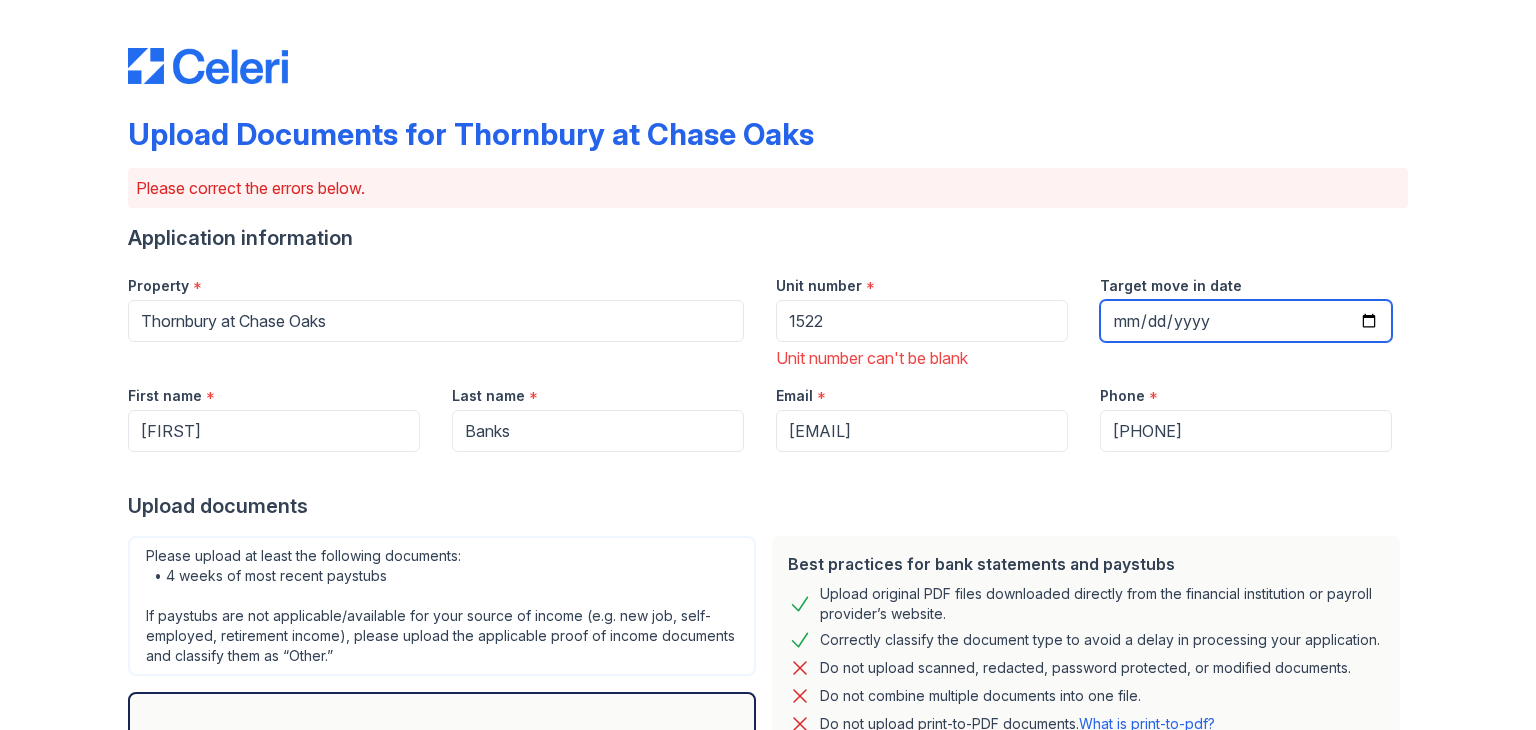 click on "Target move in date" at bounding box center [1246, 321] 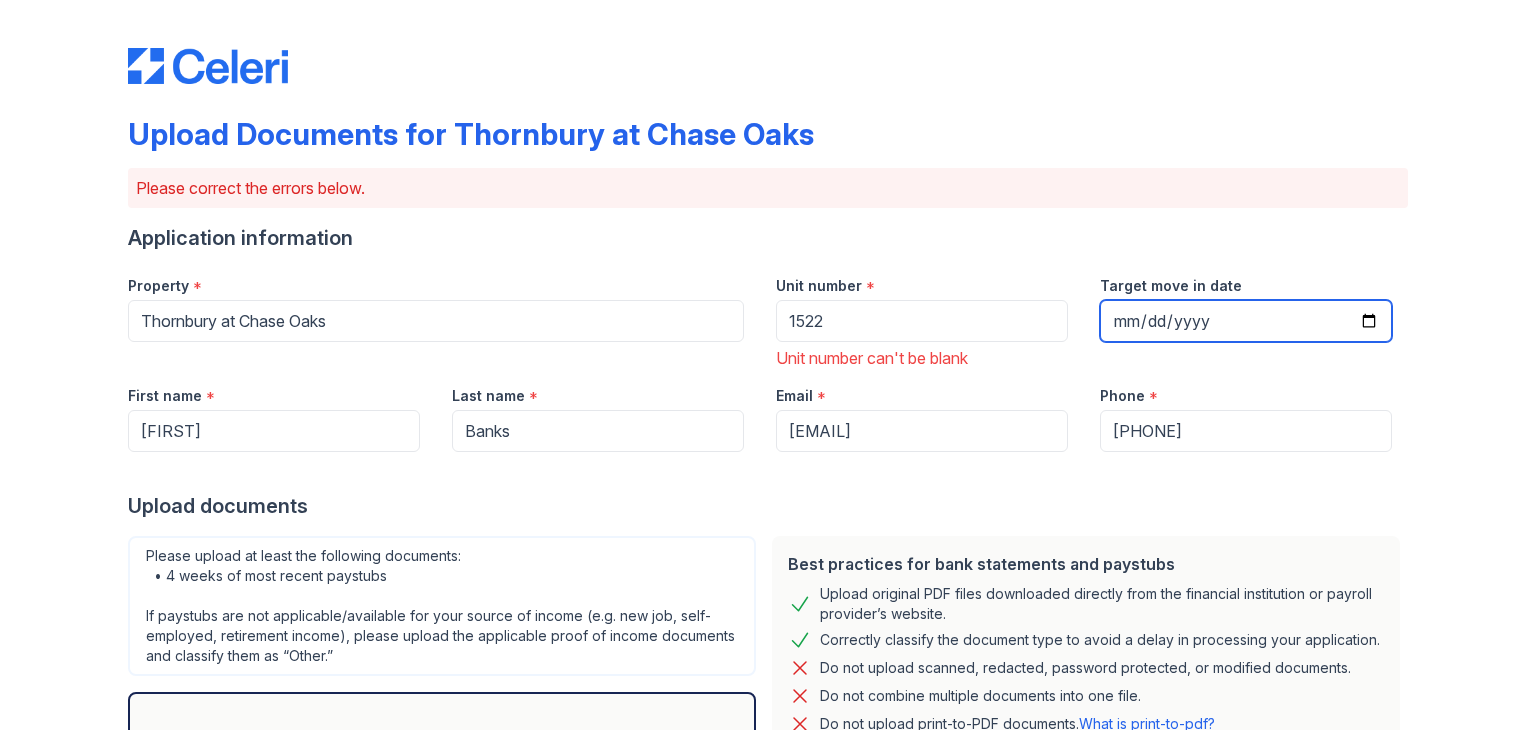 type on "[DATE]" 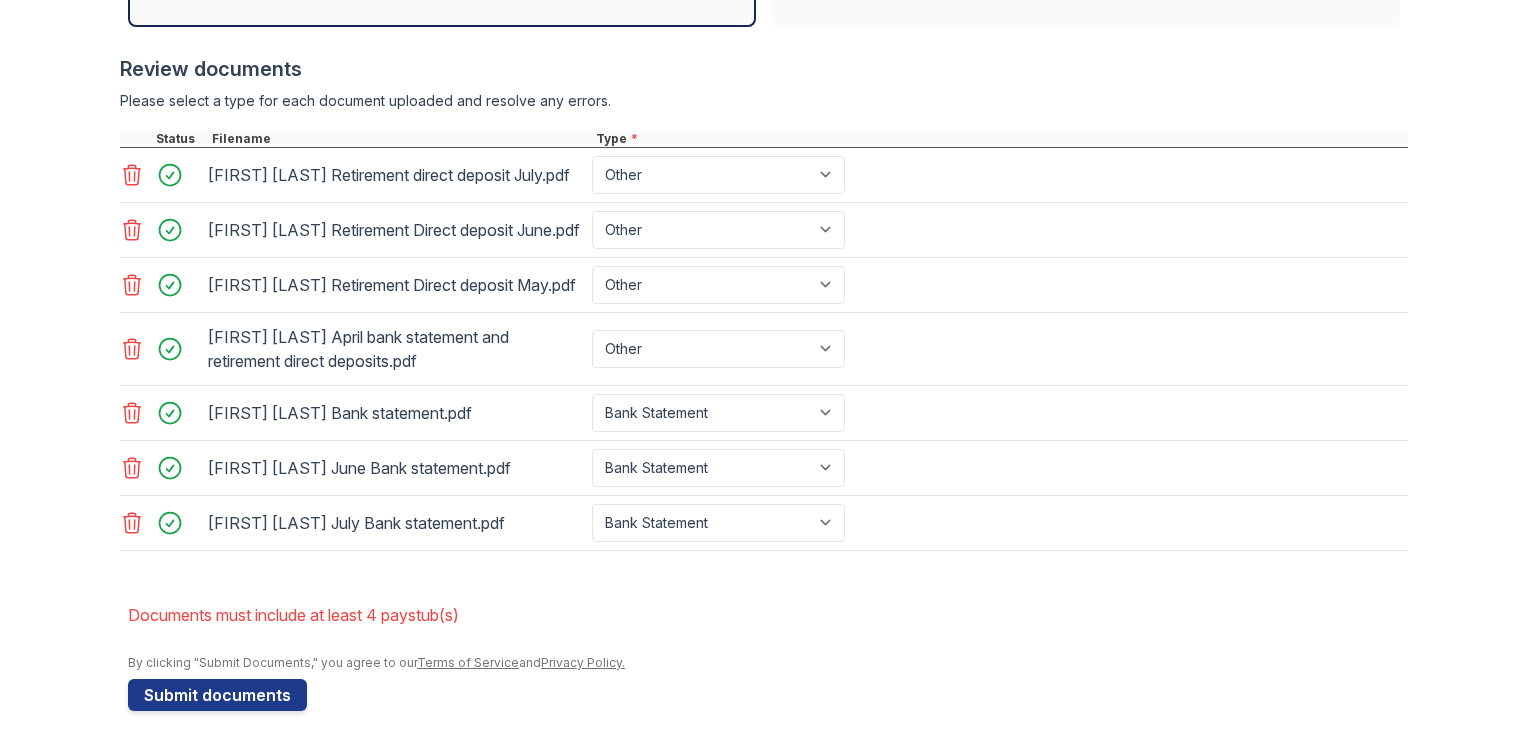 scroll, scrollTop: 829, scrollLeft: 0, axis: vertical 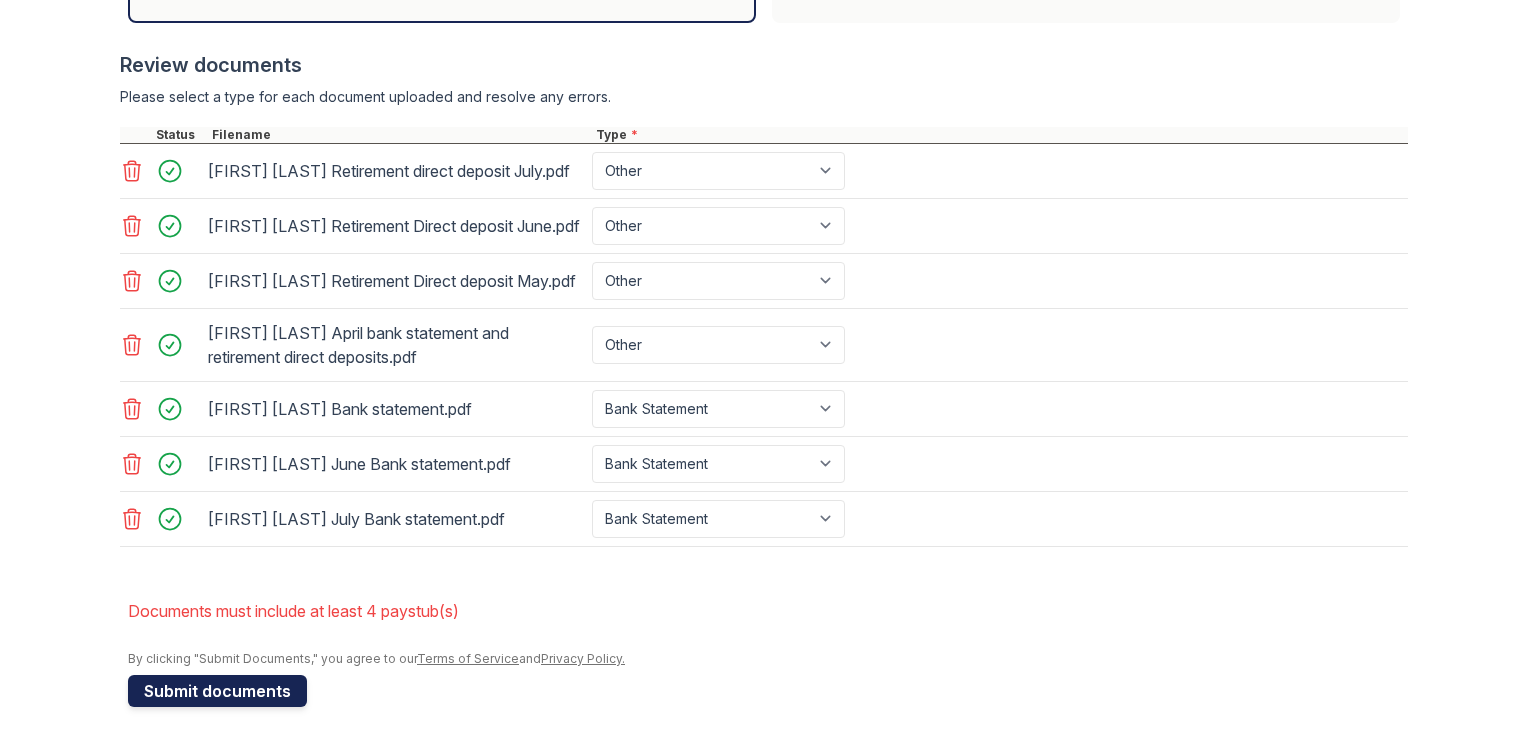 click on "Submit documents" at bounding box center [217, 691] 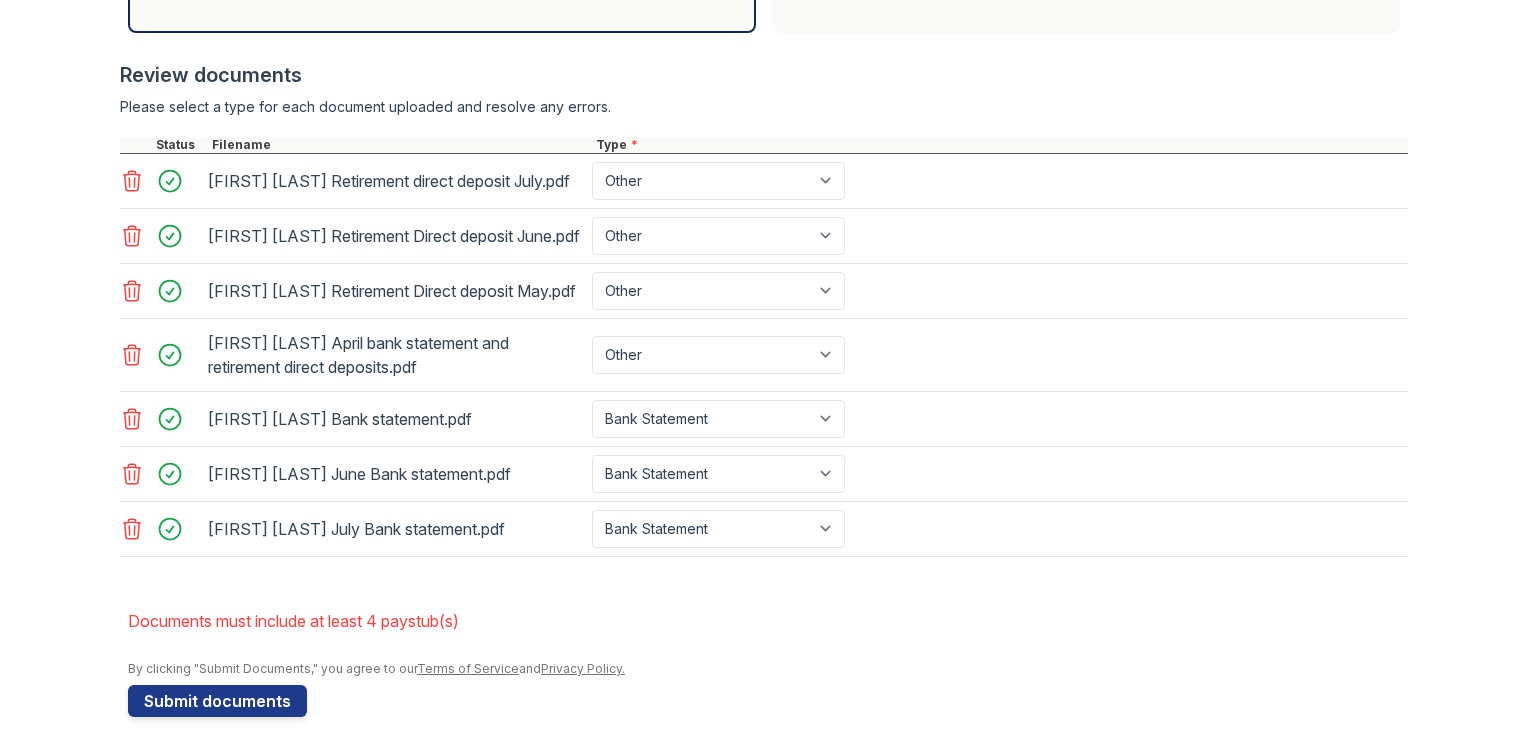 scroll, scrollTop: 801, scrollLeft: 0, axis: vertical 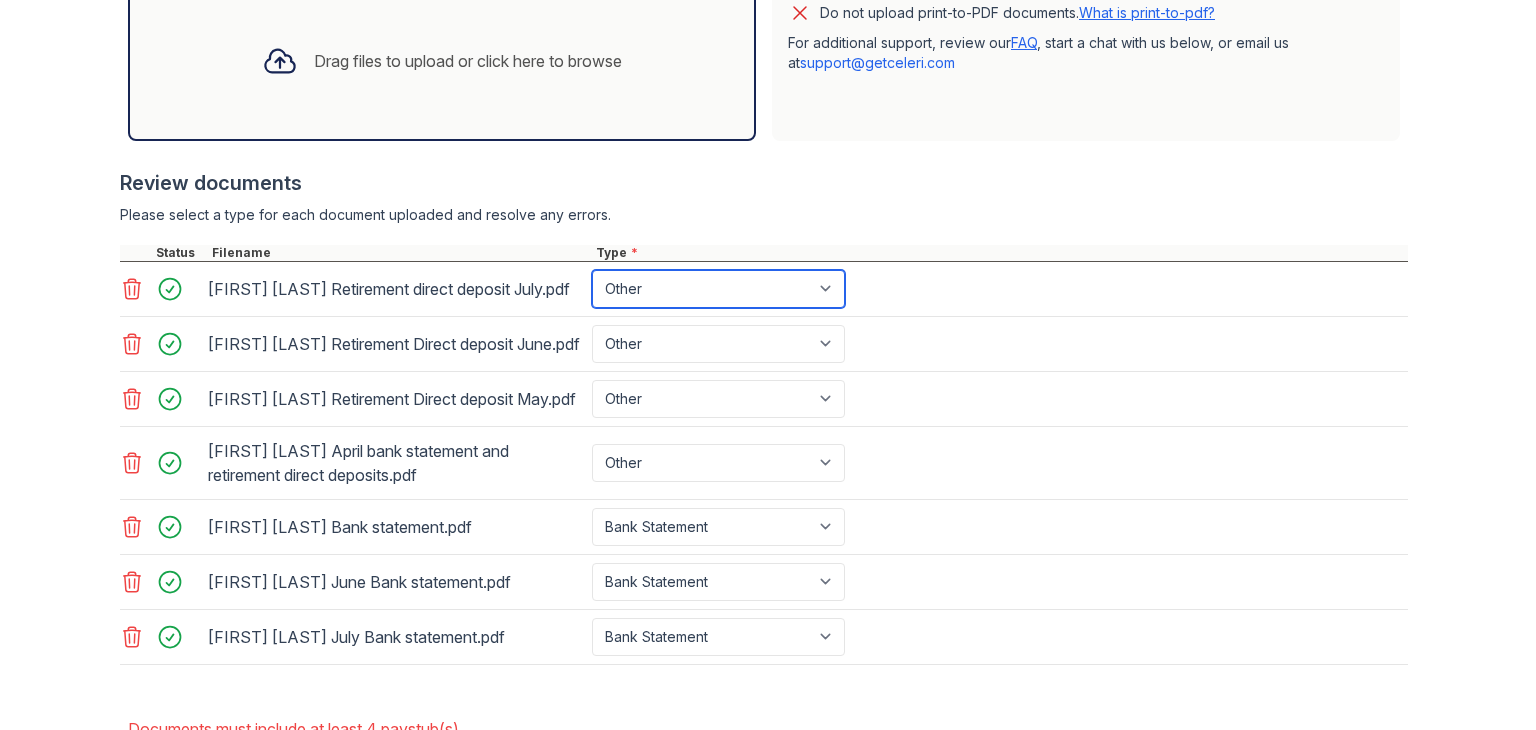 click on "Paystub
Bank Statement
Offer Letter
Tax Documents
Benefit Award Letter
Investment Account Statement
Other" at bounding box center (718, 289) 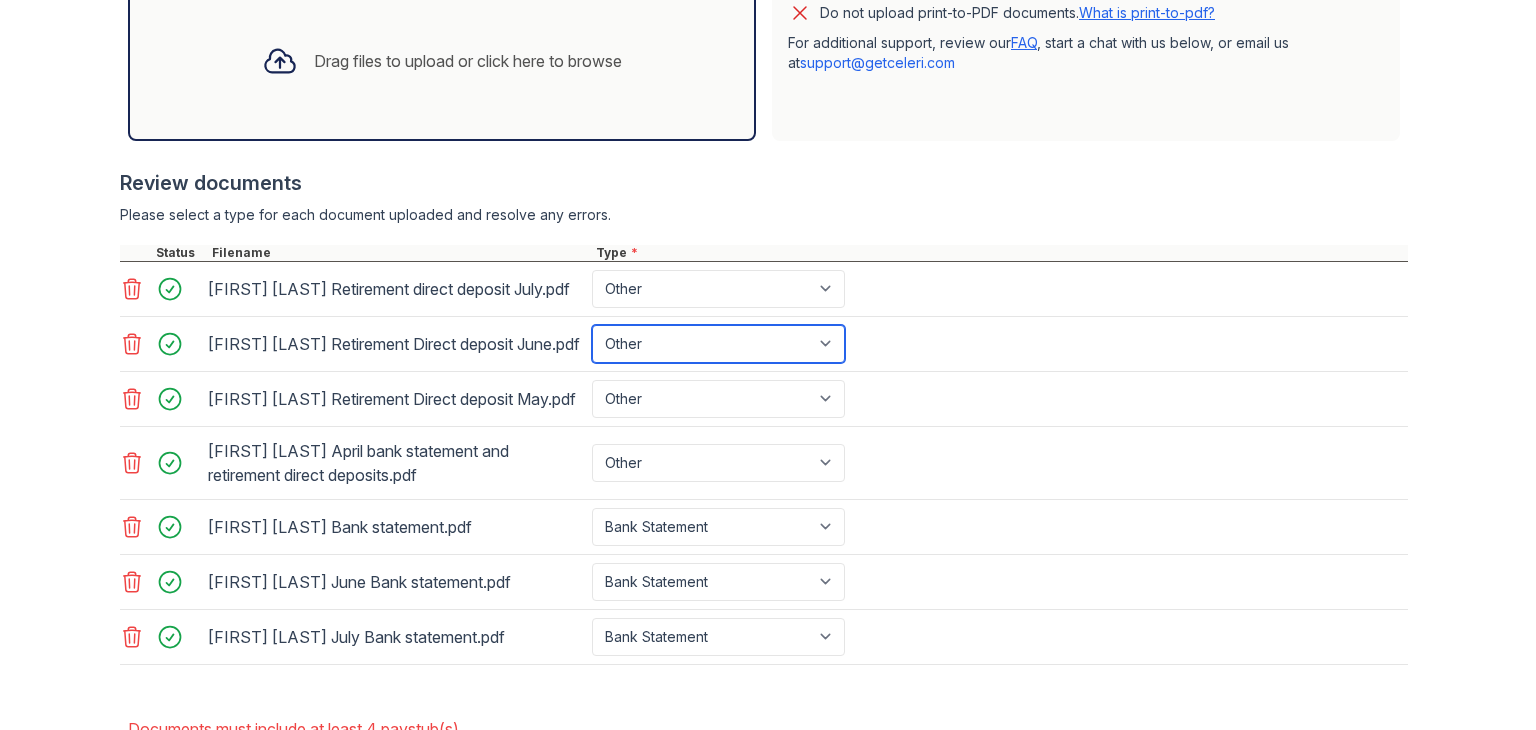 click on "Paystub
Bank Statement
Offer Letter
Tax Documents
Benefit Award Letter
Investment Account Statement
Other" at bounding box center (718, 344) 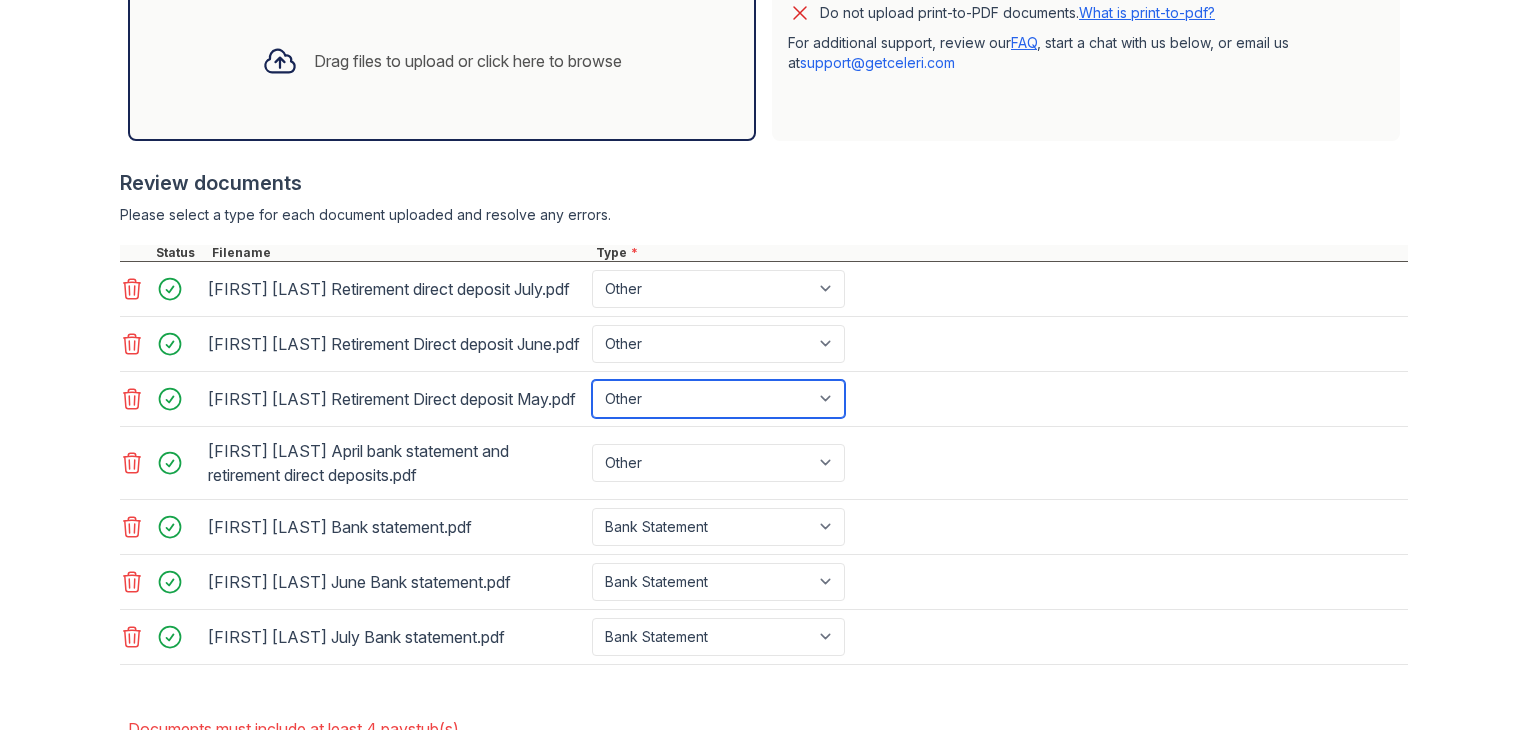click on "Paystub
Bank Statement
Offer Letter
Tax Documents
Benefit Award Letter
Investment Account Statement
Other" at bounding box center (718, 399) 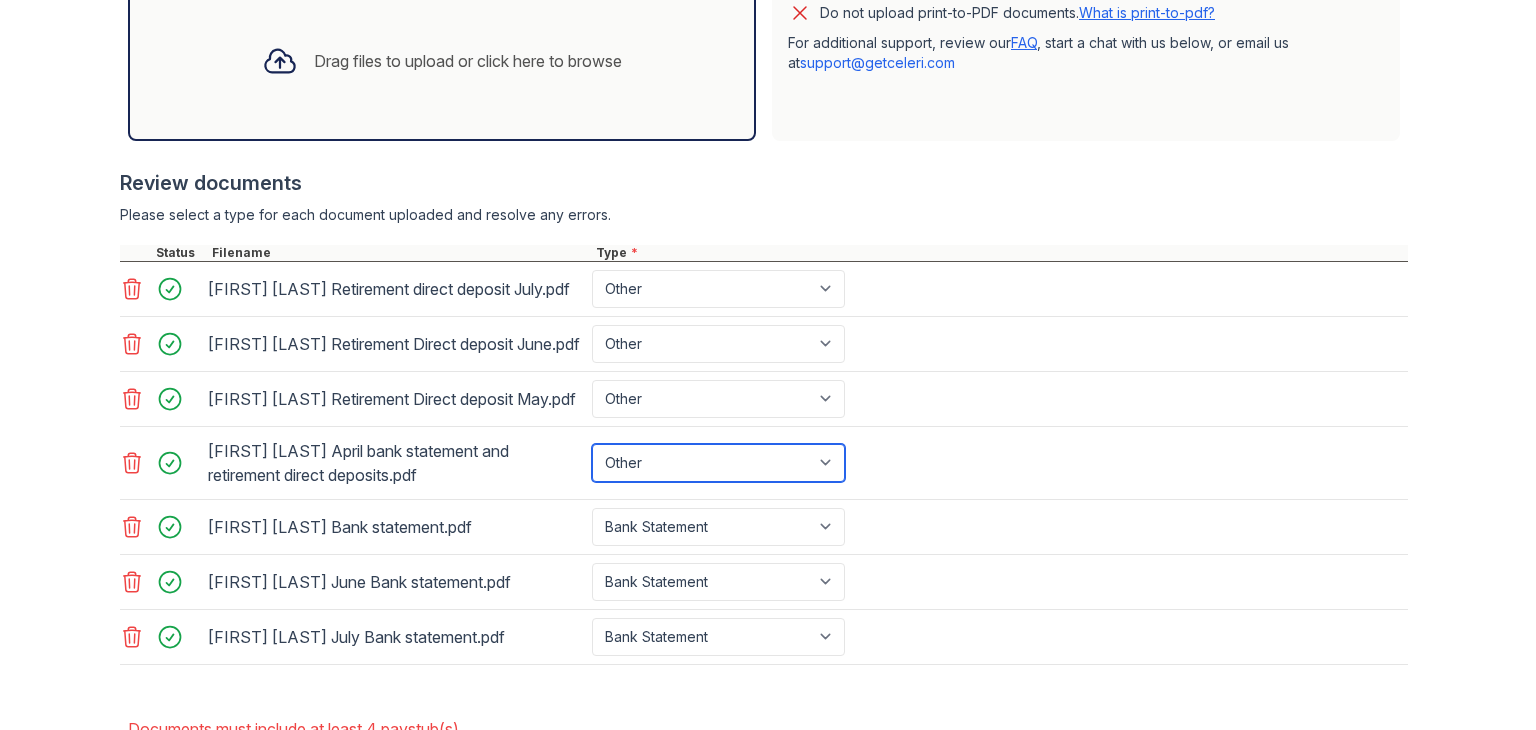 click on "Paystub
Bank Statement
Offer Letter
Tax Documents
Benefit Award Letter
Investment Account Statement
Other" at bounding box center [718, 463] 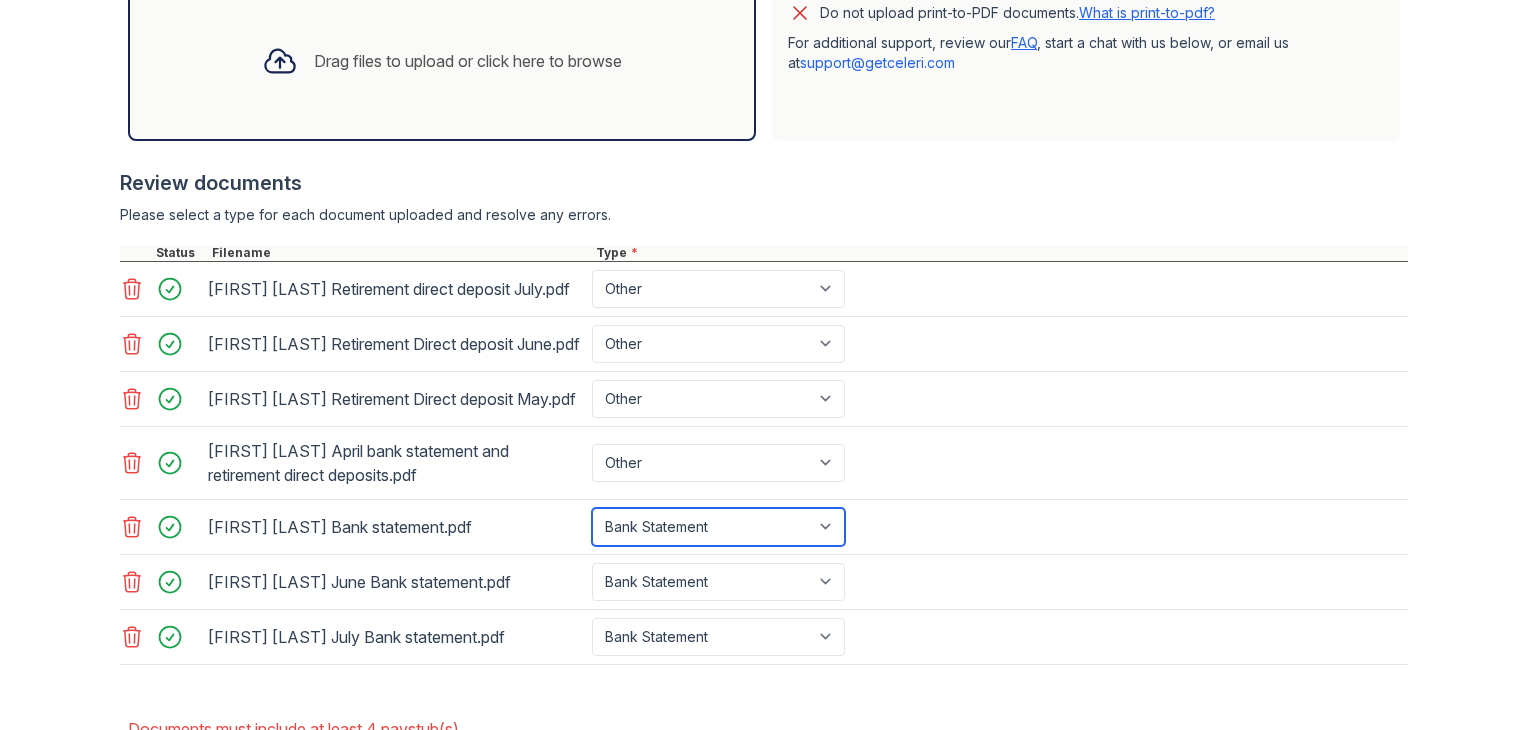click on "Paystub
Bank Statement
Offer Letter
Tax Documents
Benefit Award Letter
Investment Account Statement
Other" at bounding box center [718, 527] 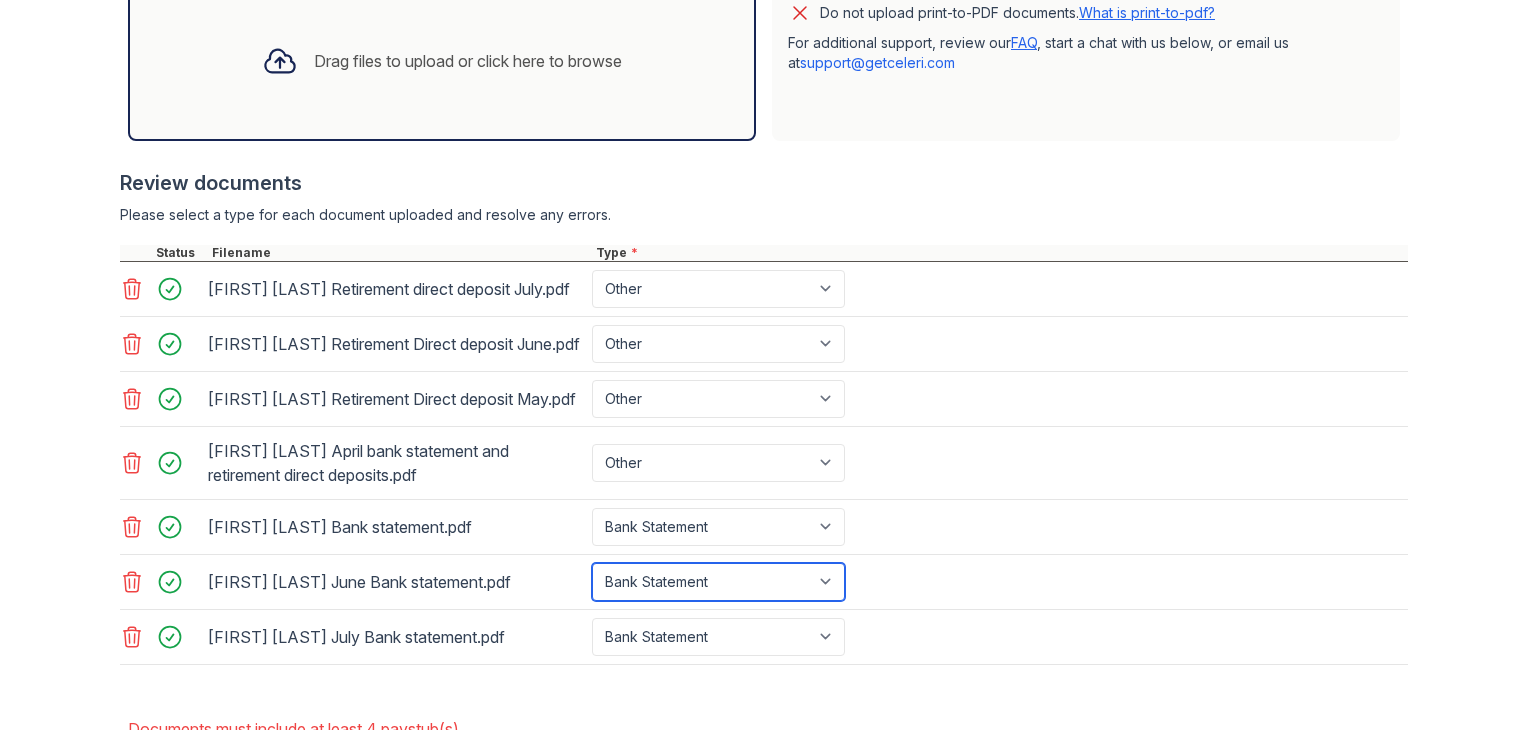 click on "Paystub
Bank Statement
Offer Letter
Tax Documents
Benefit Award Letter
Investment Account Statement
Other" at bounding box center [718, 582] 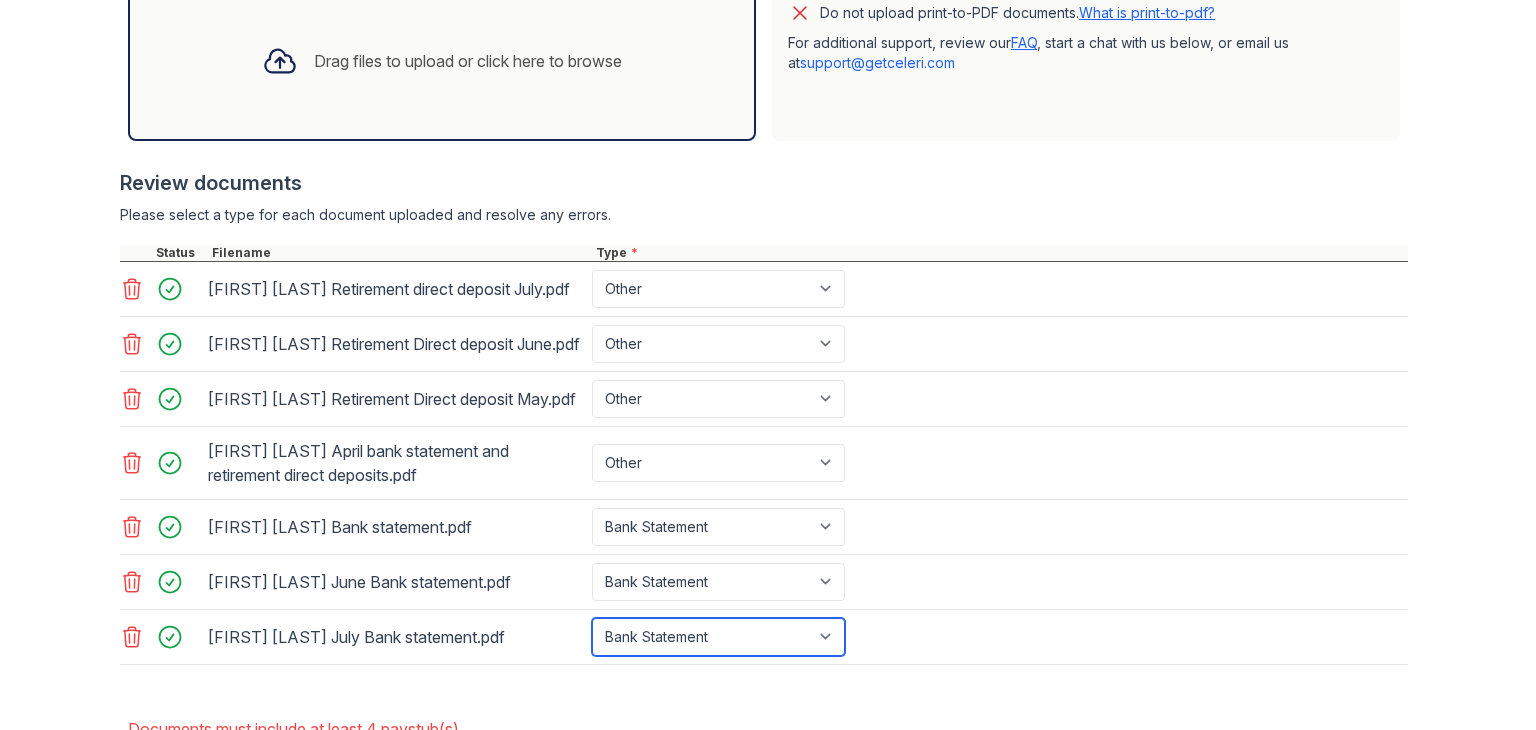 click on "Paystub
Bank Statement
Offer Letter
Tax Documents
Benefit Award Letter
Investment Account Statement
Other" at bounding box center (718, 637) 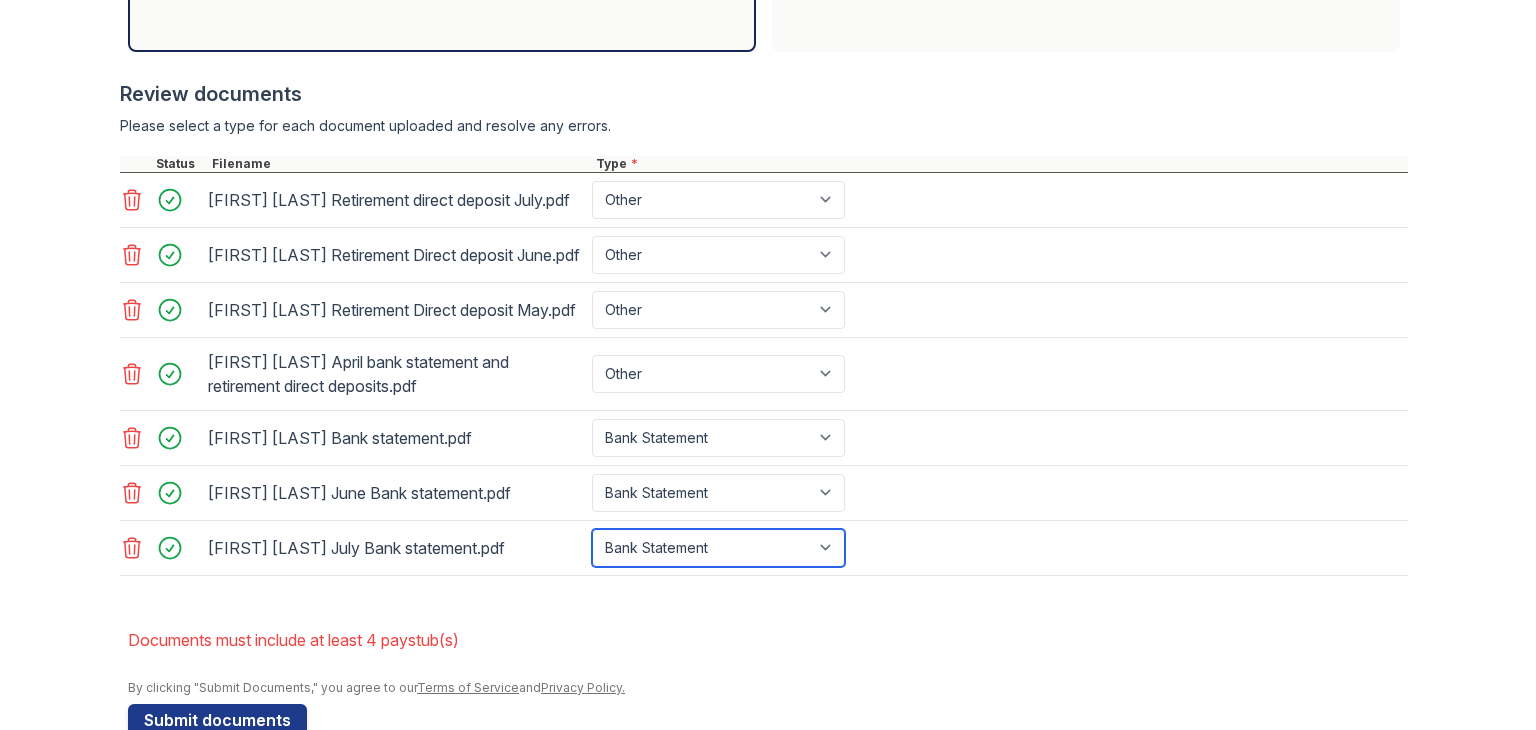 scroll, scrollTop: 812, scrollLeft: 0, axis: vertical 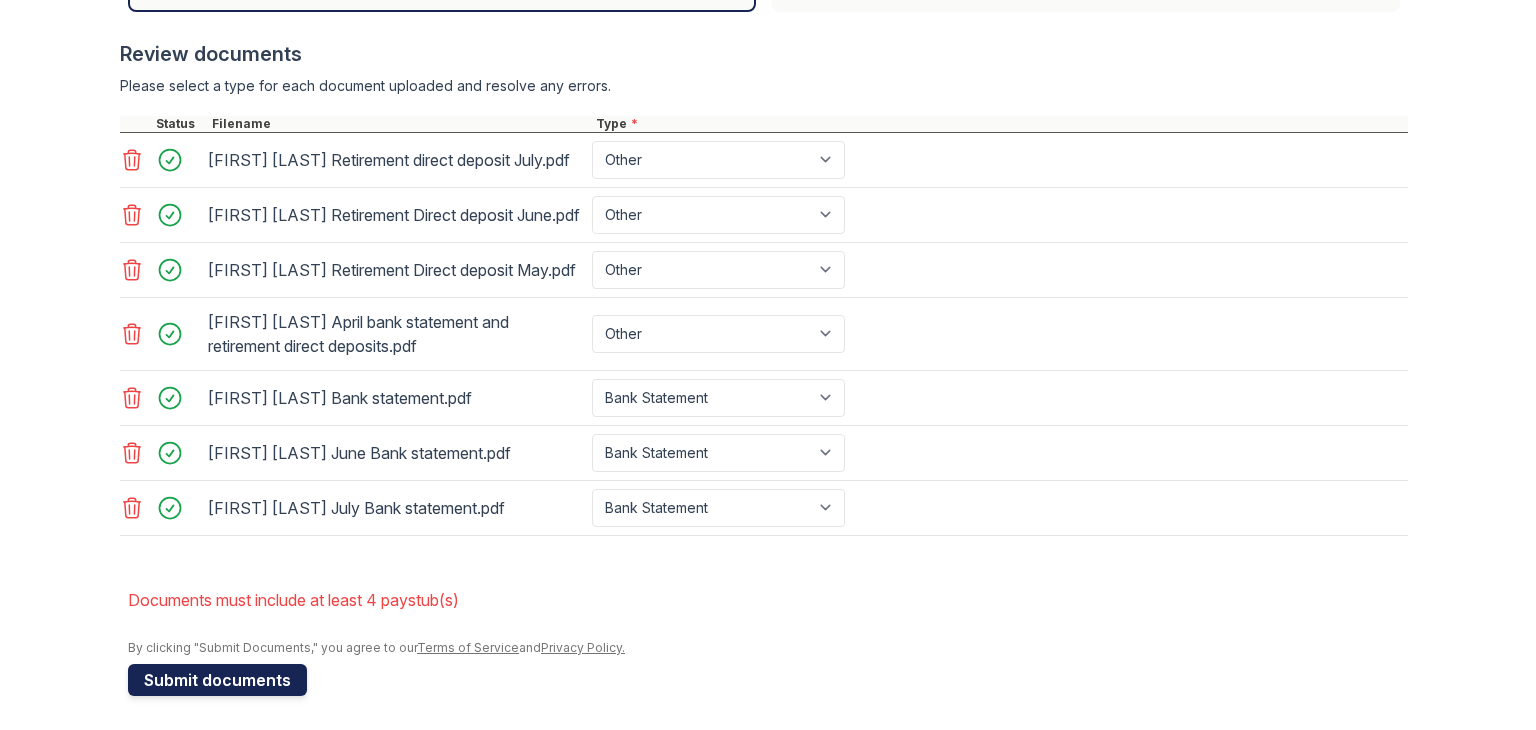 click on "Submit documents" at bounding box center [217, 680] 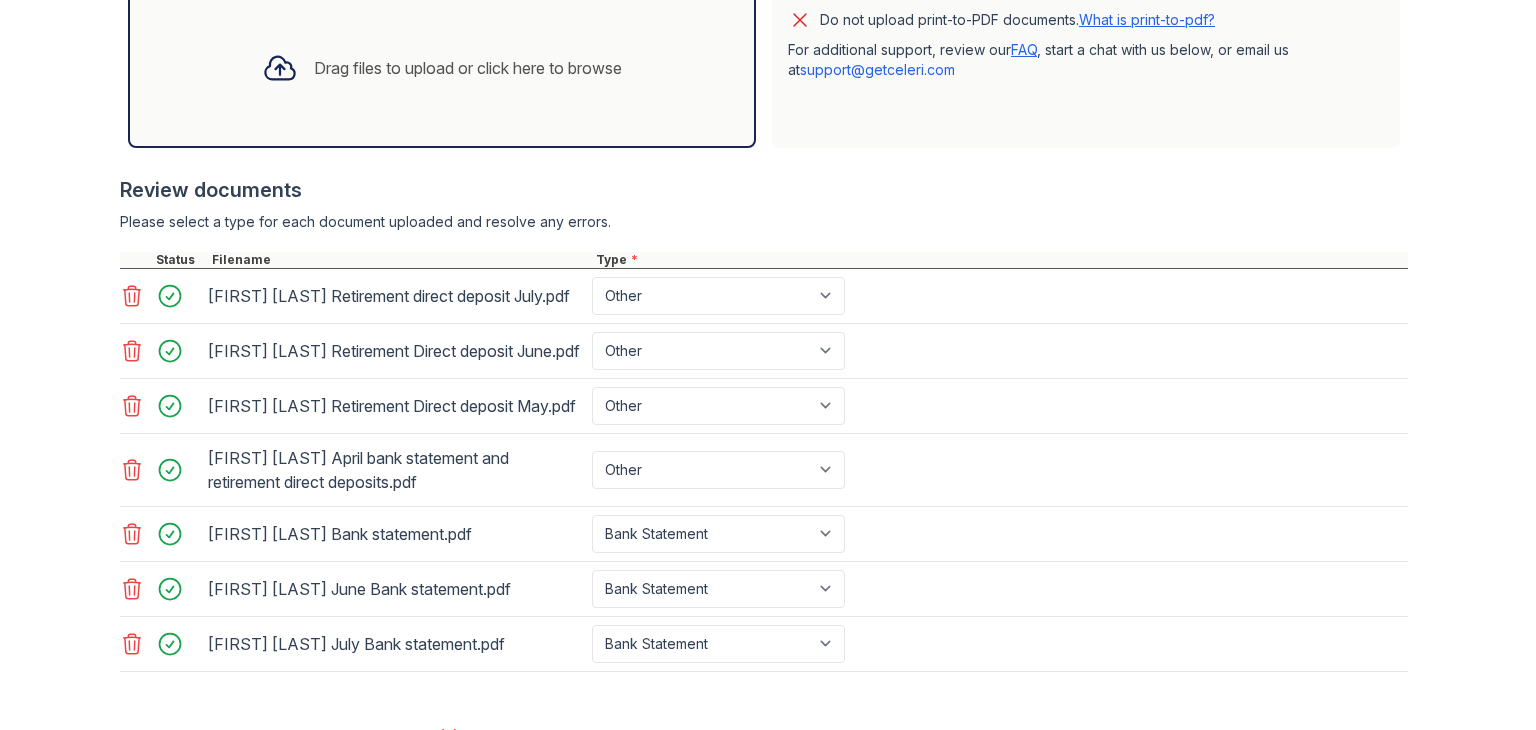 scroll, scrollTop: 812, scrollLeft: 0, axis: vertical 